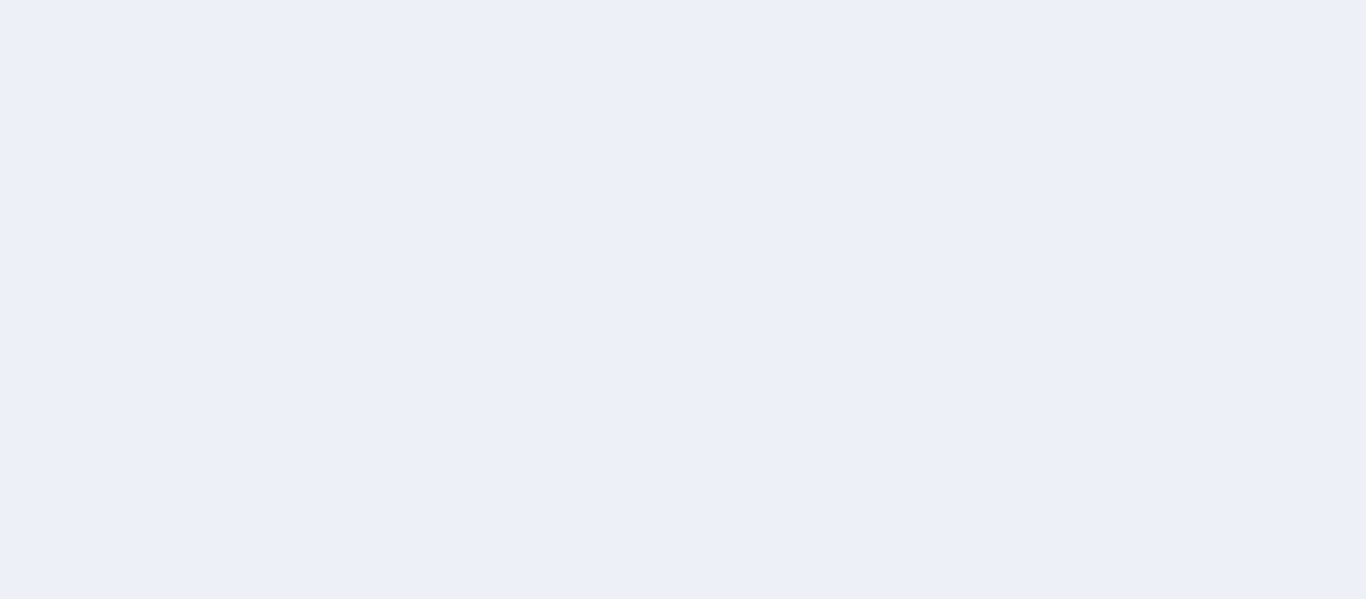 scroll, scrollTop: 0, scrollLeft: 0, axis: both 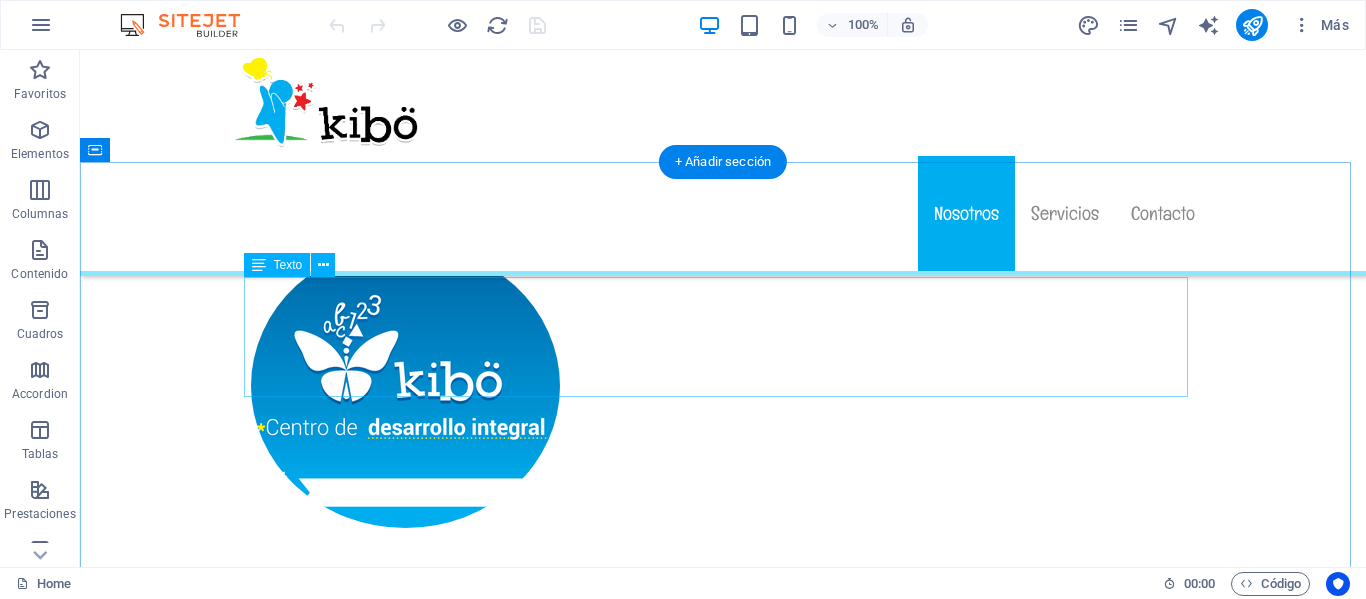 click on "Ofrecer servicios que fomenten el desarrollo potencial integral de los niños y niñas, así como de sus familias, promoviendo las habilidades físicas, mentales y emocionales al máximo. A través de la capacitación de las más alta calidad, para contrinuir a la formación de padres de familia, así como a los profesionales involucrados en el ámbito educativo, que sean generadores del cambio promoviendo un desarrollo feliz y seguro para los niños y niñas de México, basando nuestros servicios en personal altamente capacitado y con gran calidad humana." at bounding box center (723, 1535) 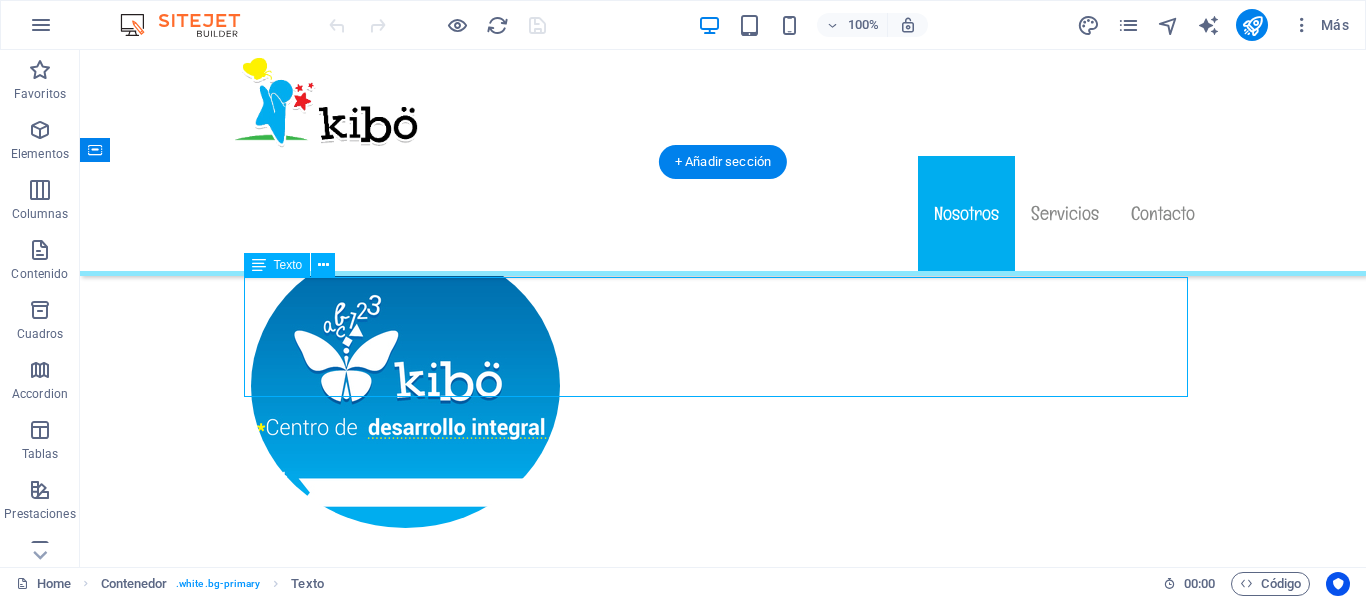 click on "Ofrecer servicios que fomenten el desarrollo potencial integral de los niños y niñas, así como de sus familias, promoviendo las habilidades físicas, mentales y emocionales al máximo. A través de la capacitación de las más alta calidad, para contrinuir a la formación de padres de familia, así como a los profesionales involucrados en el ámbito educativo, que sean generadores del cambio promoviendo un desarrollo feliz y seguro para los niños y niñas de México, basando nuestros servicios en personal altamente capacitado y con gran calidad humana." at bounding box center (723, 1535) 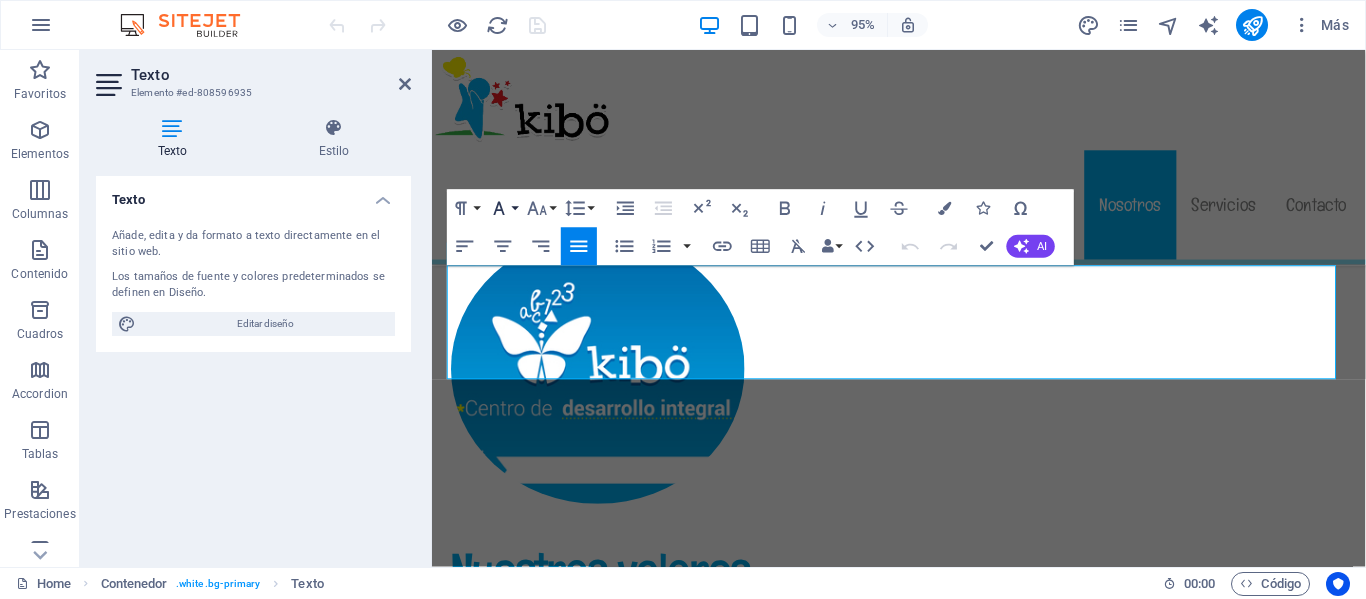 click on "Font Family" at bounding box center (503, 209) 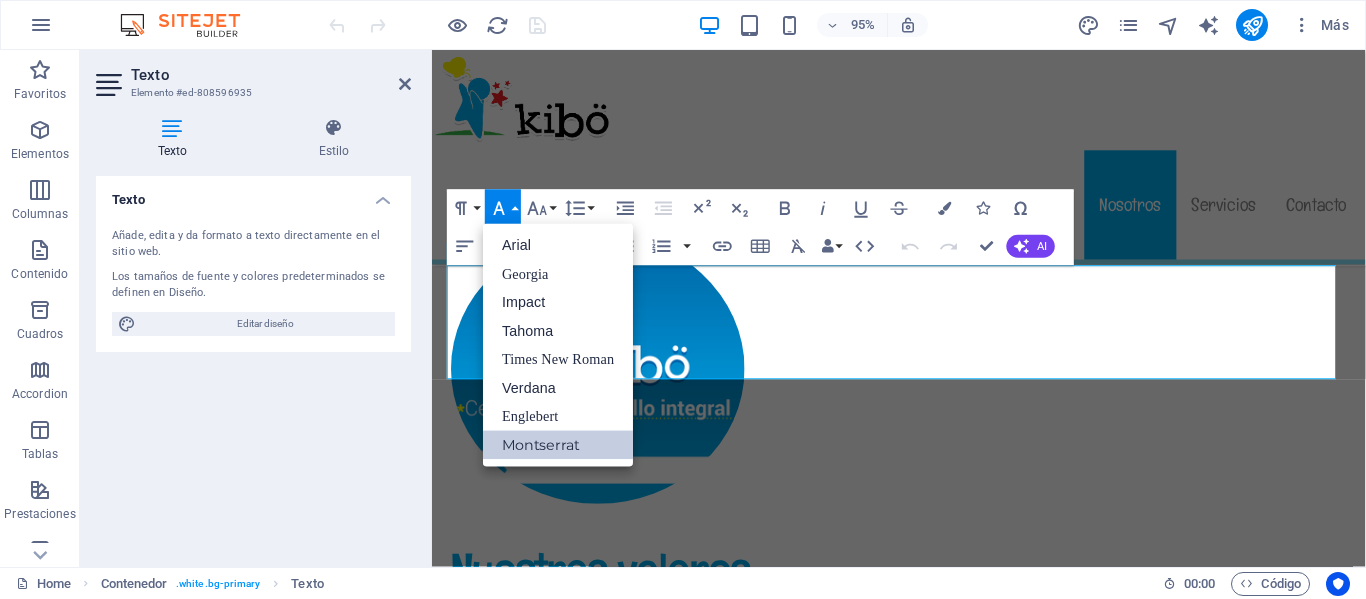 scroll, scrollTop: 0, scrollLeft: 0, axis: both 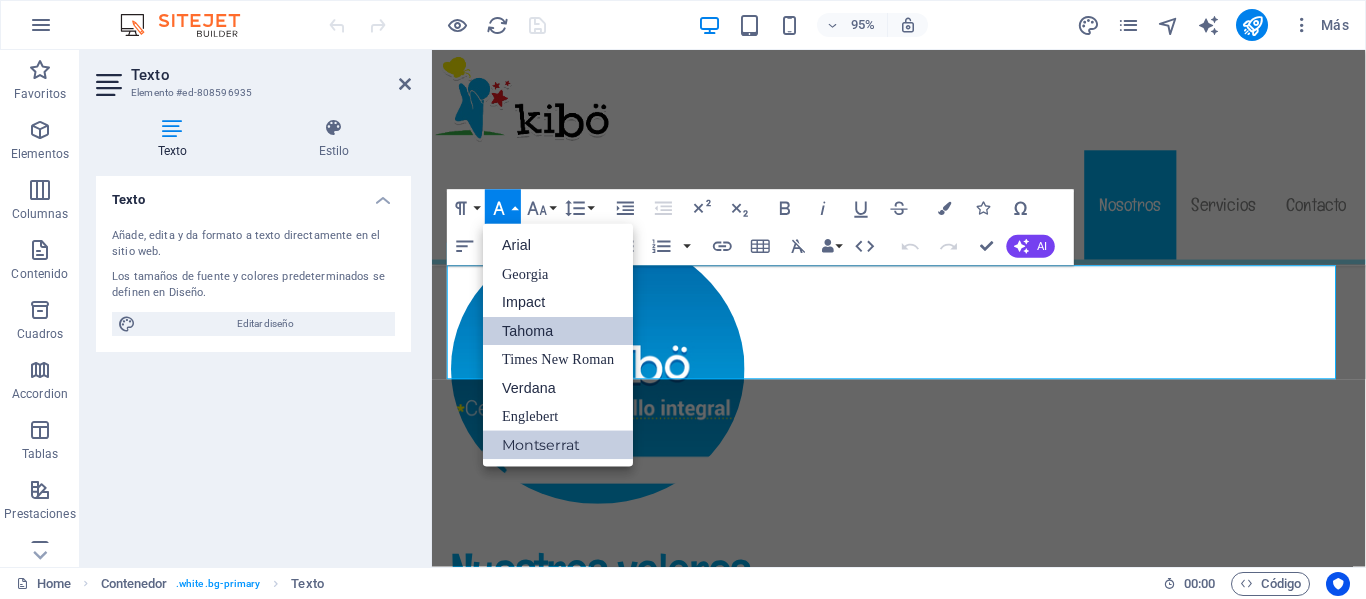 click on "Tahoma" at bounding box center (558, 331) 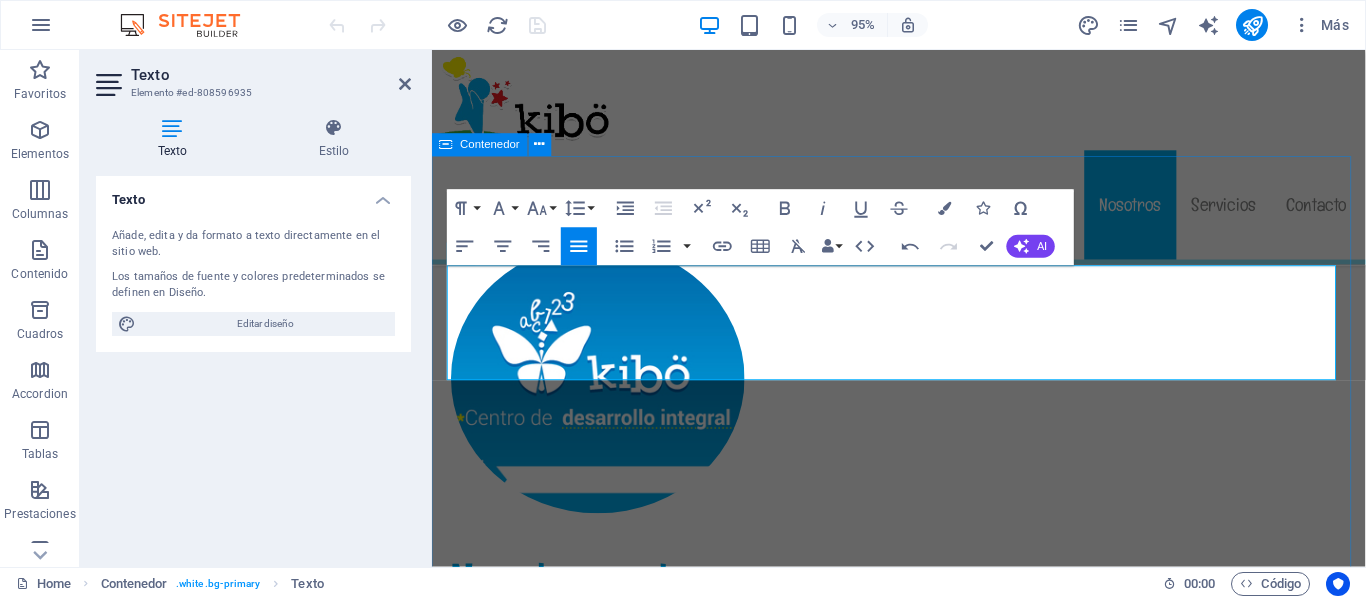 click on "Misión  ​ Ofrecer servicios que fomenten el desarrollo potencial integral de los niños y niñas, así como de sus familias, promoviendo las habilidades físicas, mentales y emocionales al máximo. A través de la capacitación de las más alta calidad, para contrinuir a la formación de padres de familia, así como a los profesionales involucrados en el ámbito educativo, que sean generadores del cambio promoviendo un desarrollo feliz y seguro para los niños y niñas de México, basando nuestros servicios en personal altamente capacitado y con gran calidad humana." at bounding box center (923, 1724) 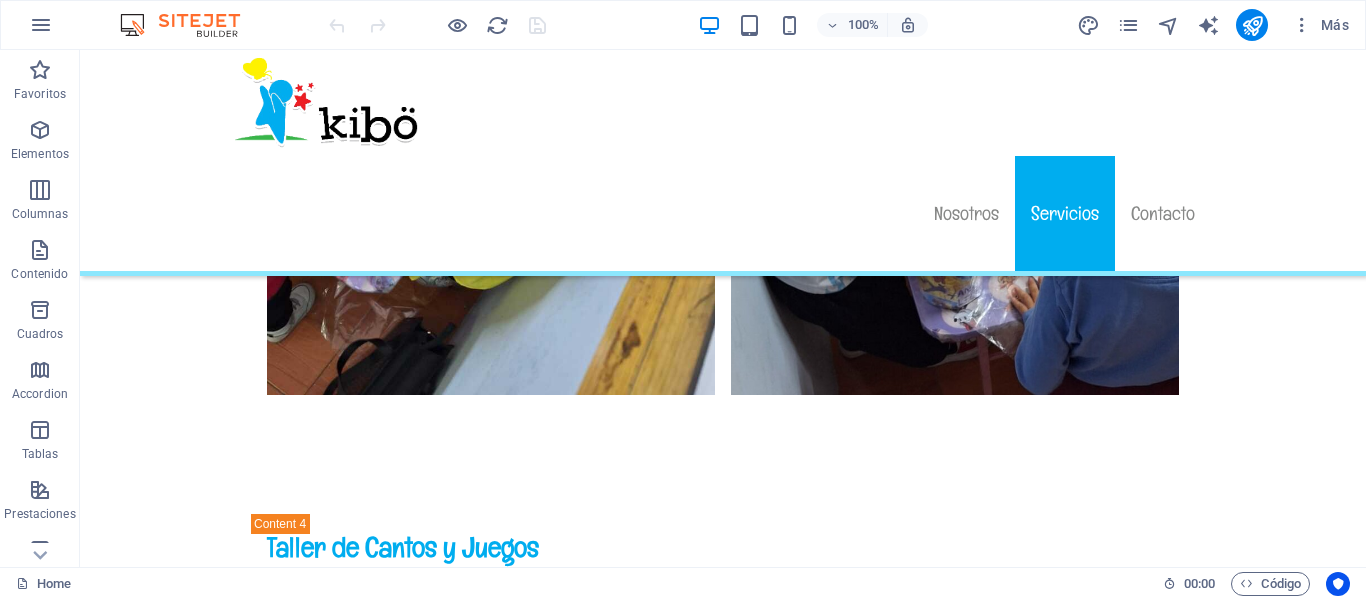 scroll, scrollTop: 6887, scrollLeft: 0, axis: vertical 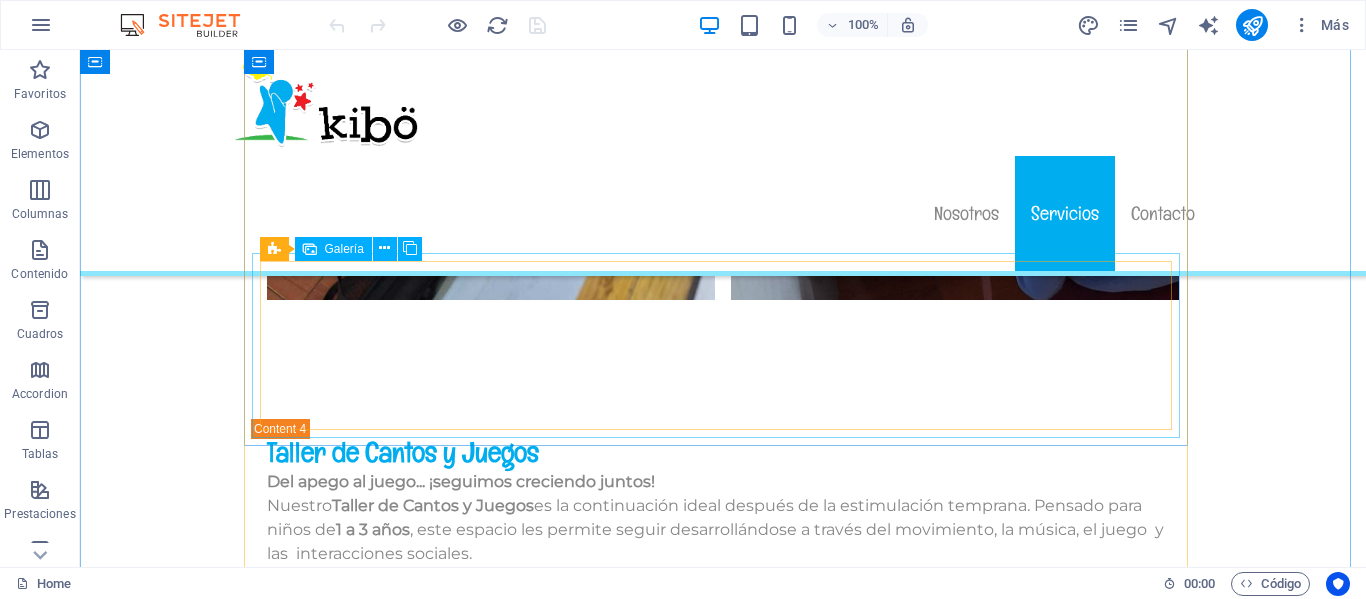 click at bounding box center [352, 1972] 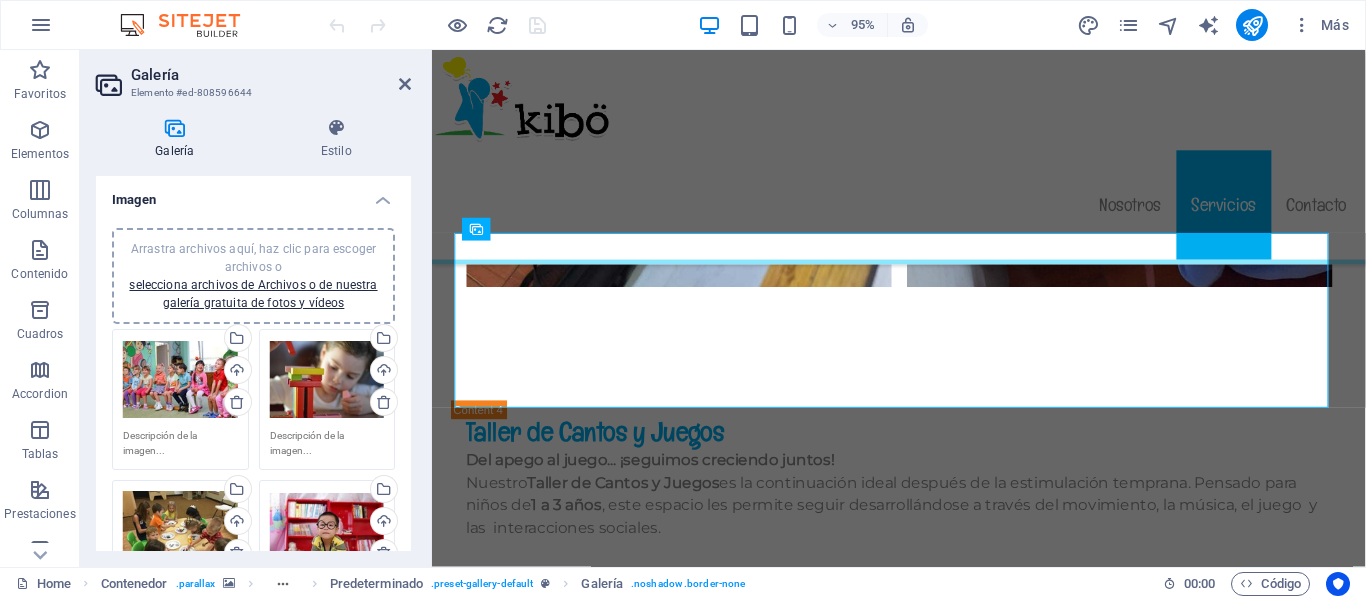 click at bounding box center (384, 402) 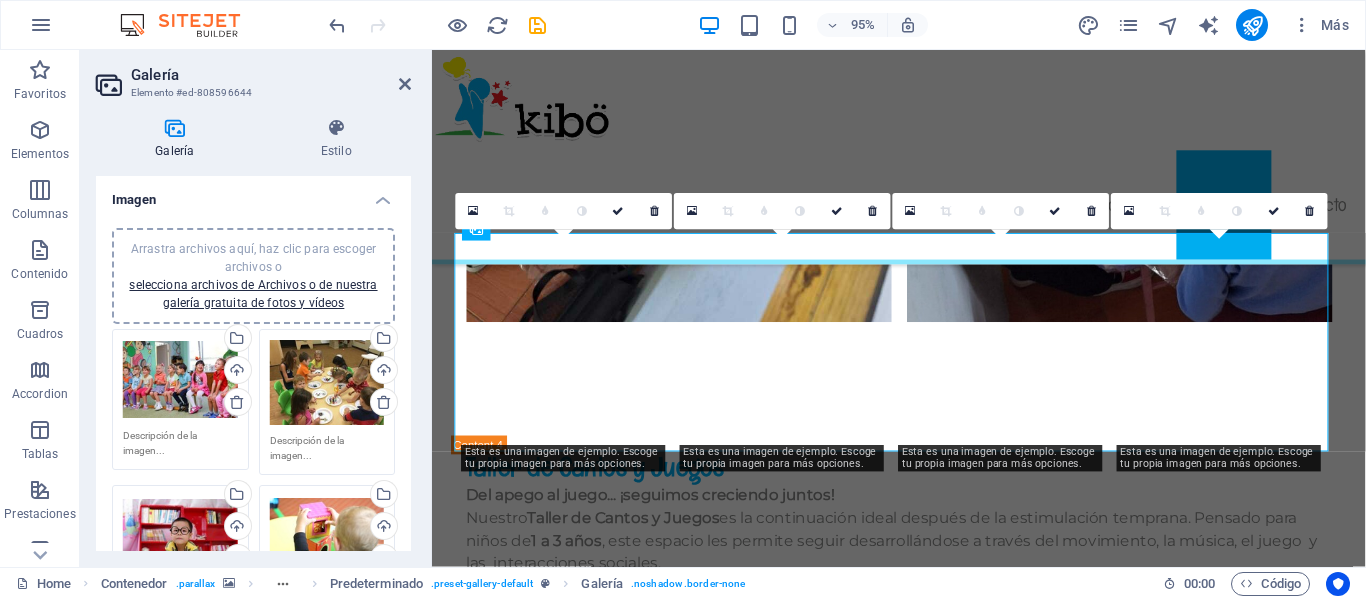 click at bounding box center [384, 402] 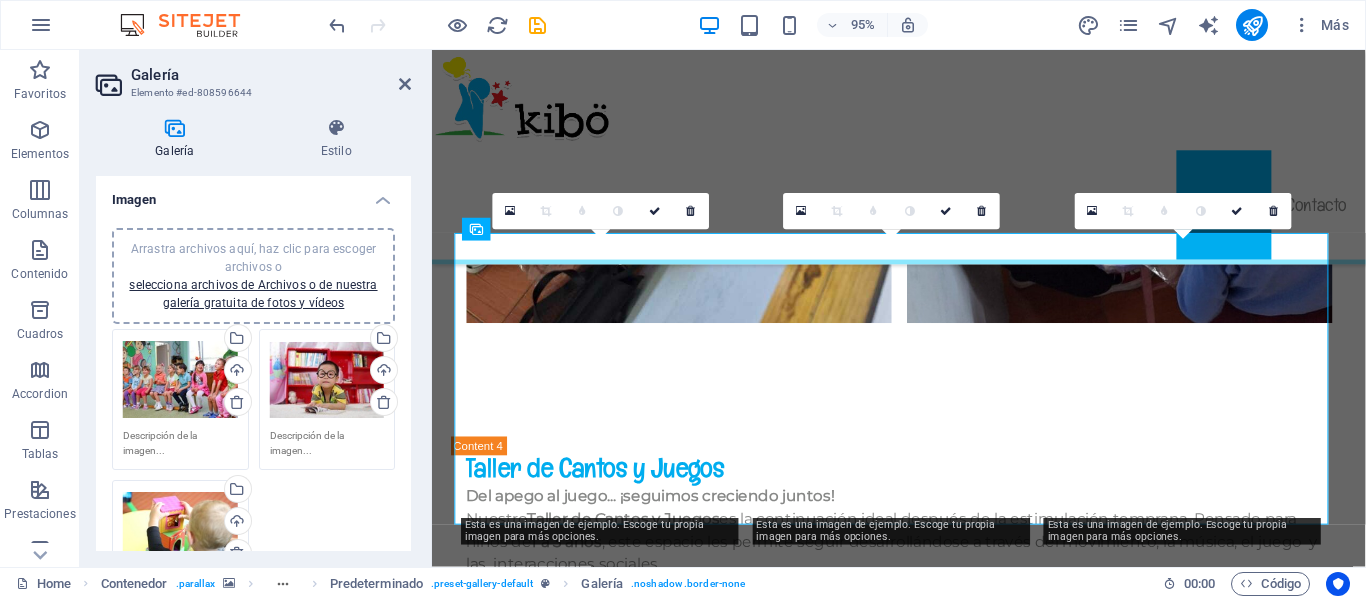 click at bounding box center [384, 402] 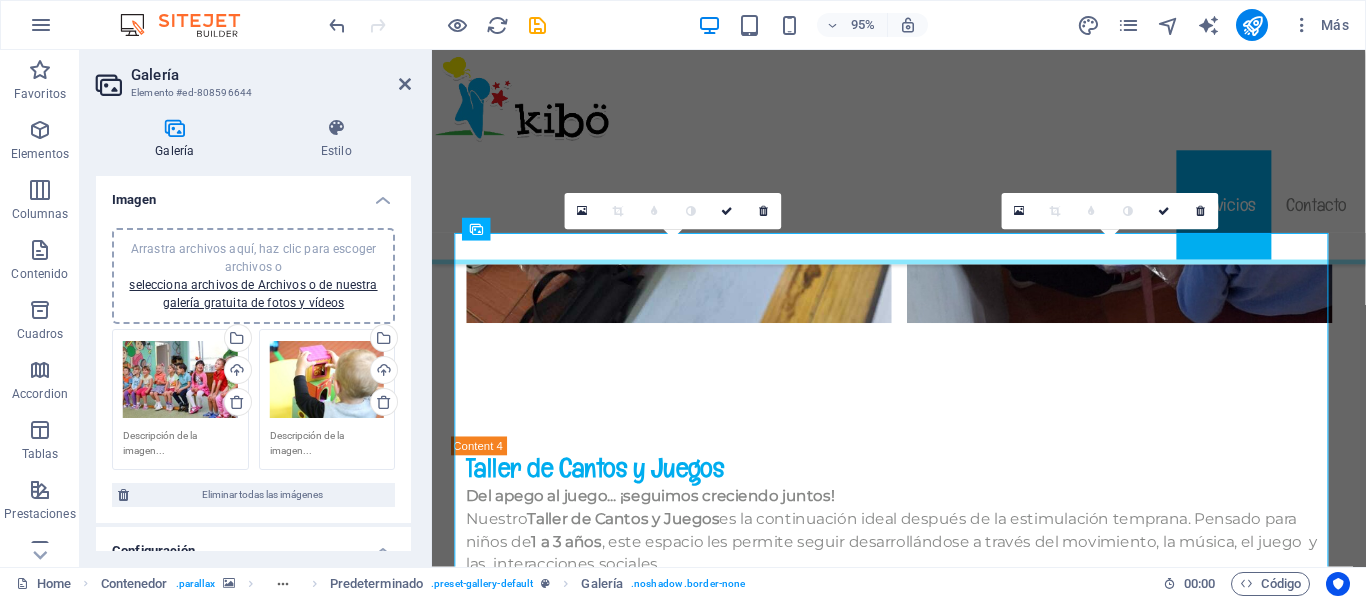click at bounding box center [384, 402] 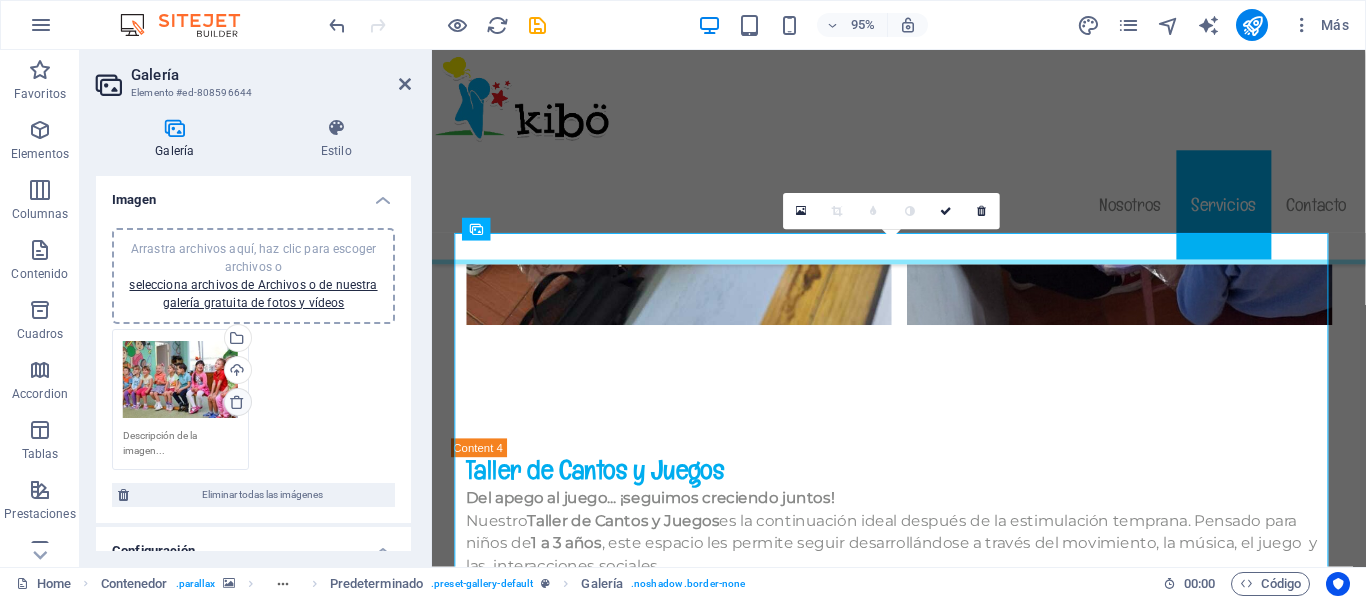 click at bounding box center [237, 402] 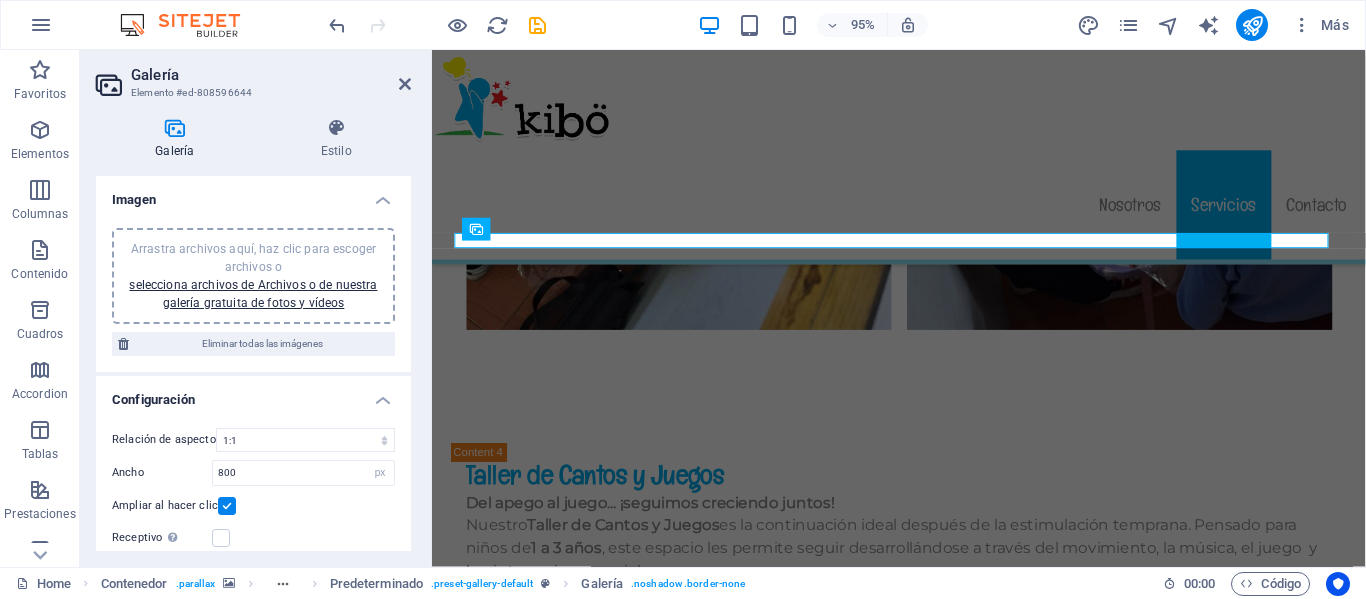 click on "Arrastra archivos aquí, haz clic para escoger archivos o  selecciona archivos de Archivos o de nuestra galería gratuita de fotos y vídeos" at bounding box center [253, 276] 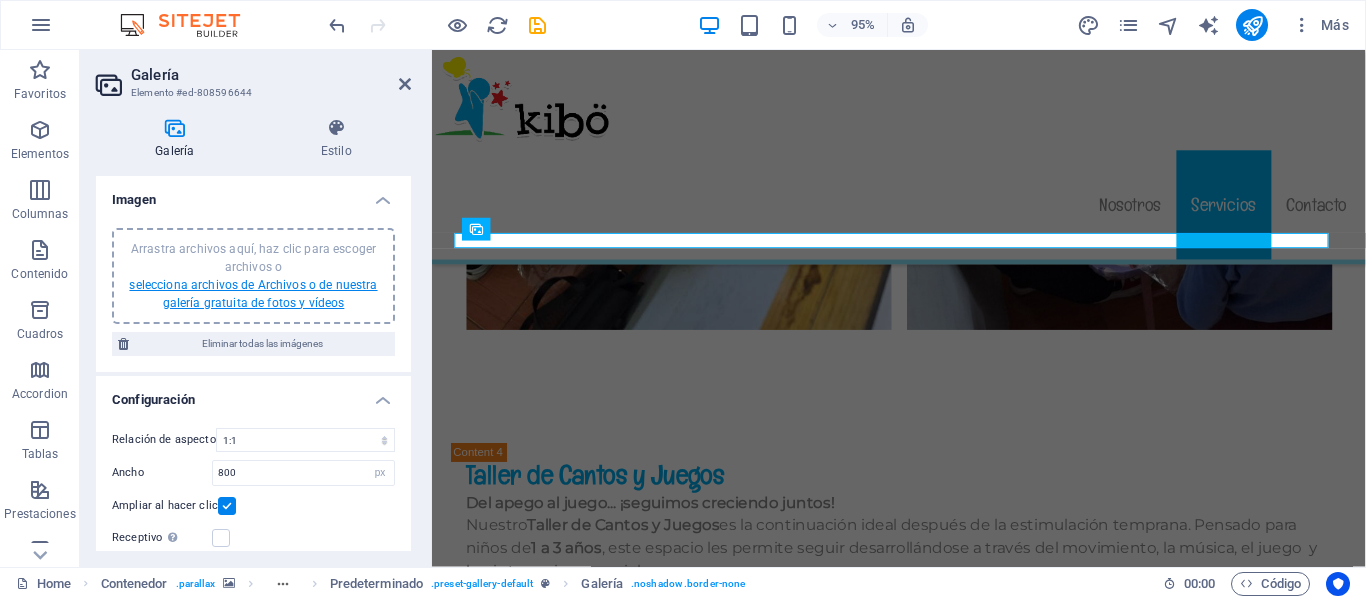click on "selecciona archivos de Archivos o de nuestra galería gratuita de fotos y vídeos" at bounding box center [253, 294] 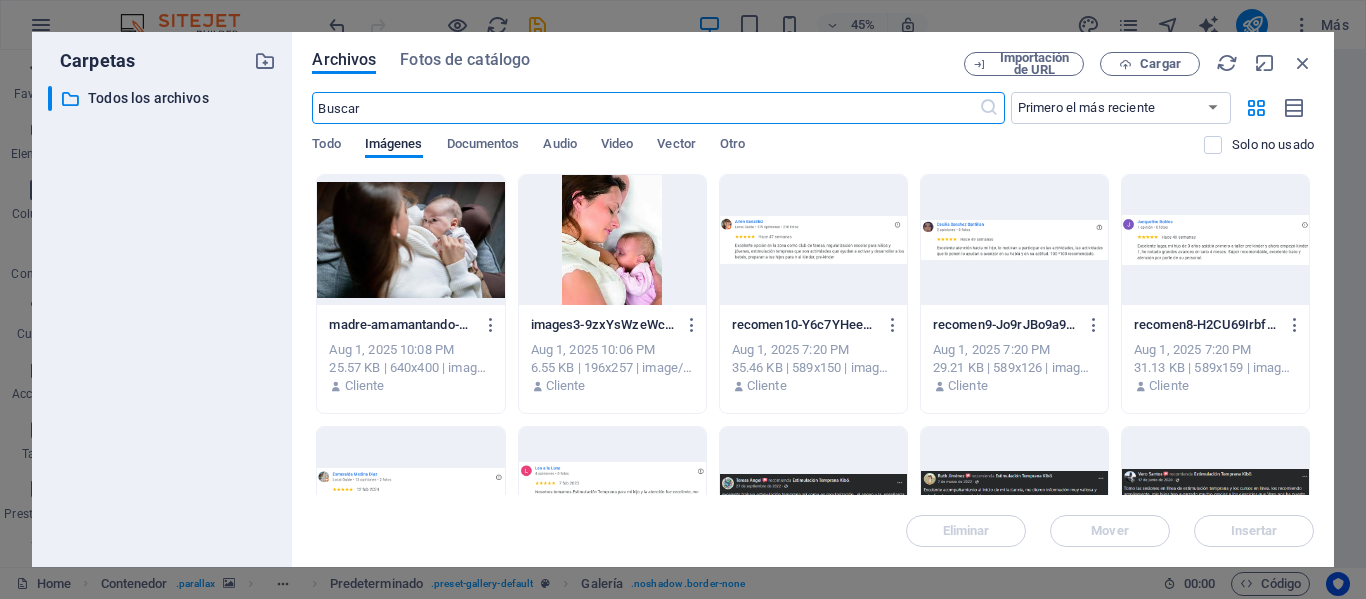 scroll, scrollTop: 7012, scrollLeft: 0, axis: vertical 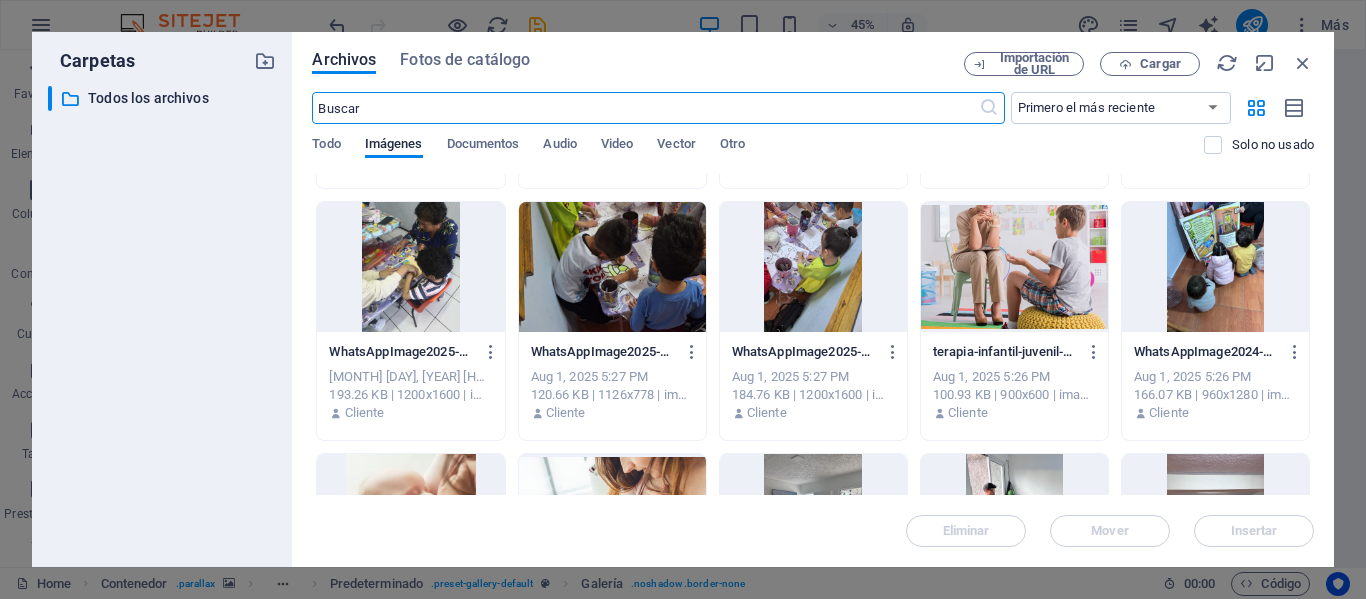 click at bounding box center (1215, 267) 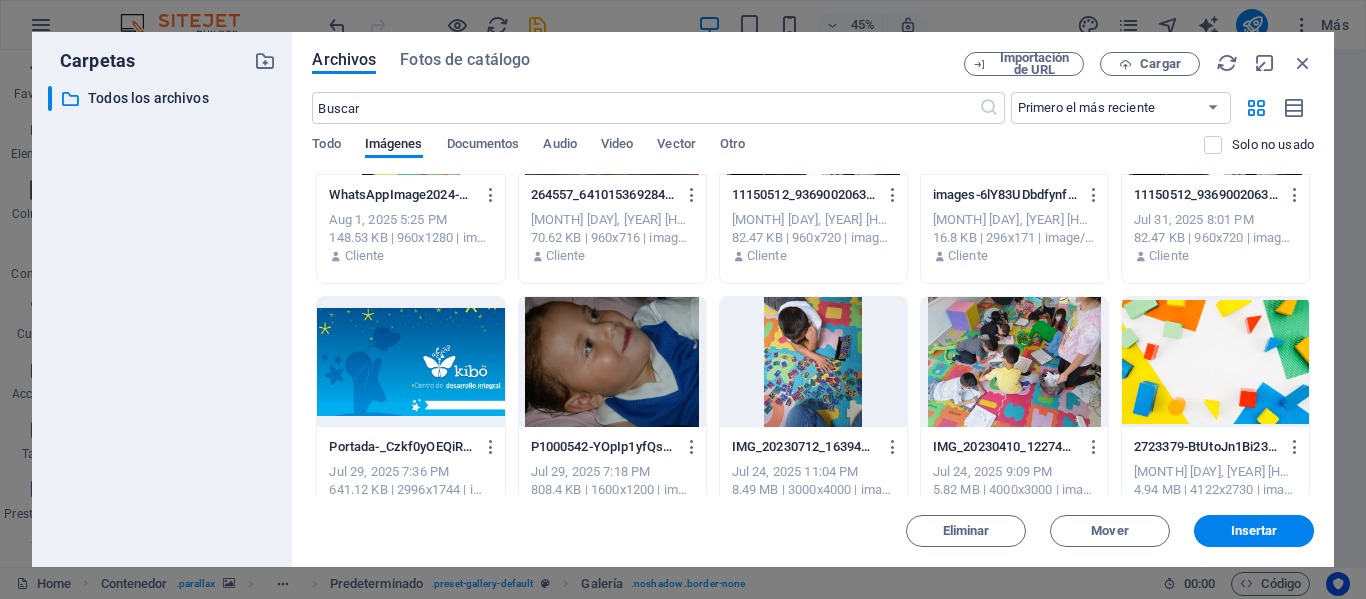 scroll, scrollTop: 1434, scrollLeft: 0, axis: vertical 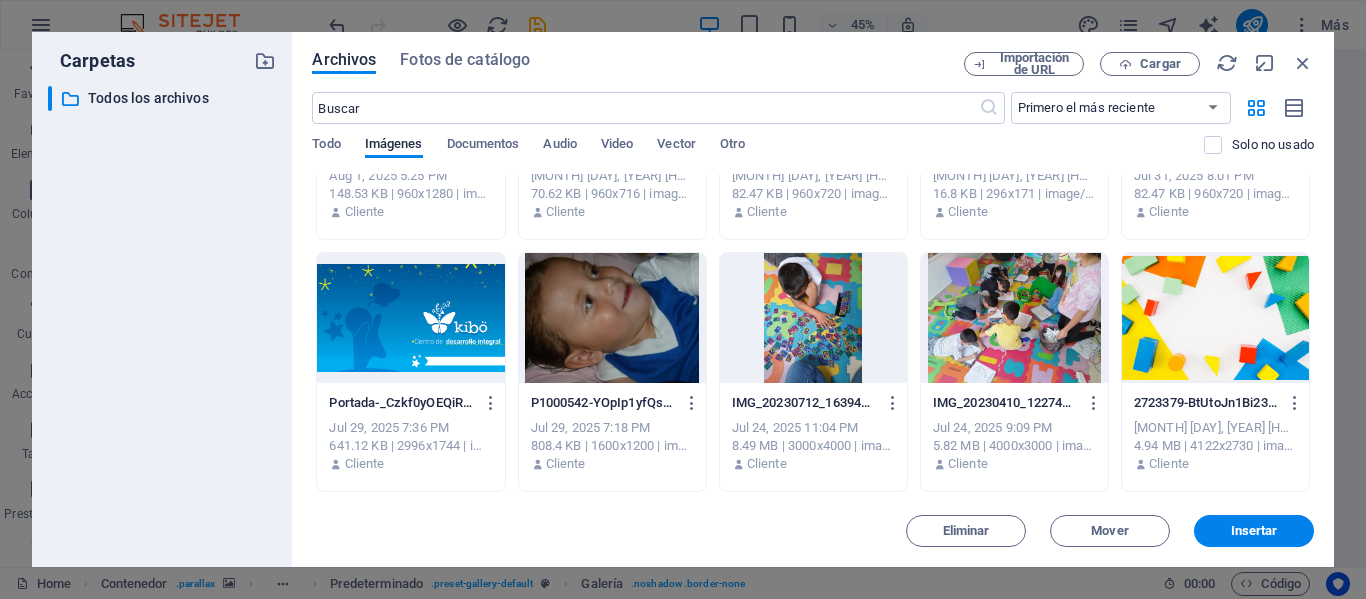 click at bounding box center [813, 318] 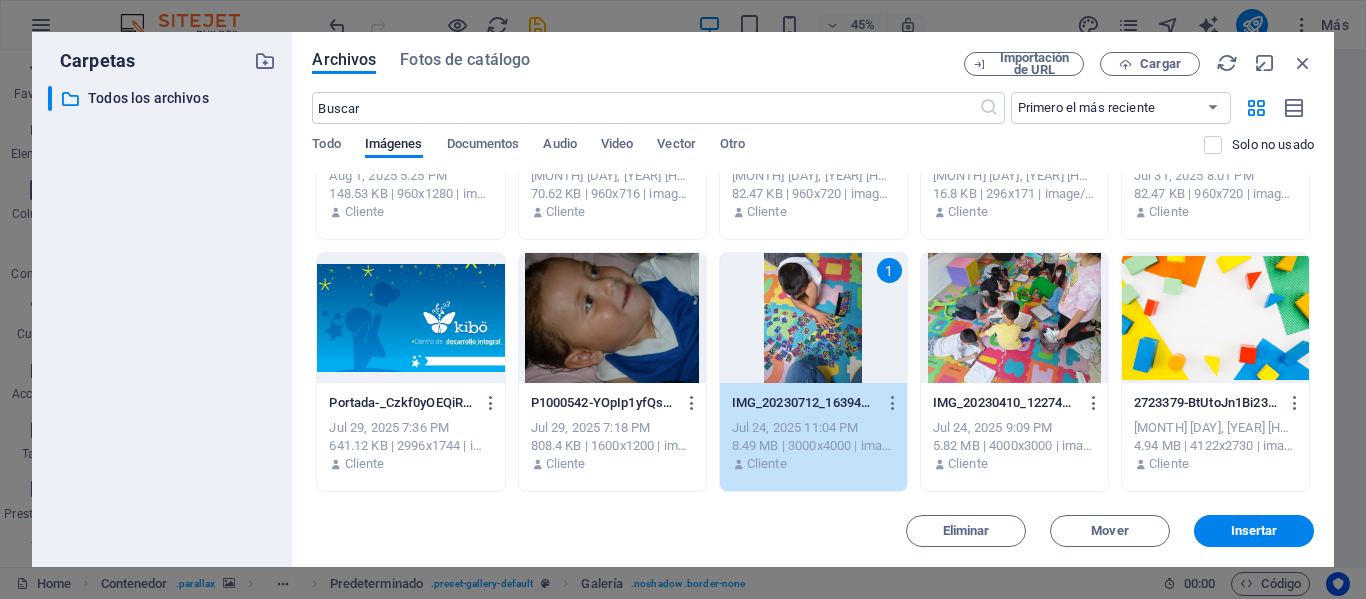 click at bounding box center (1014, 318) 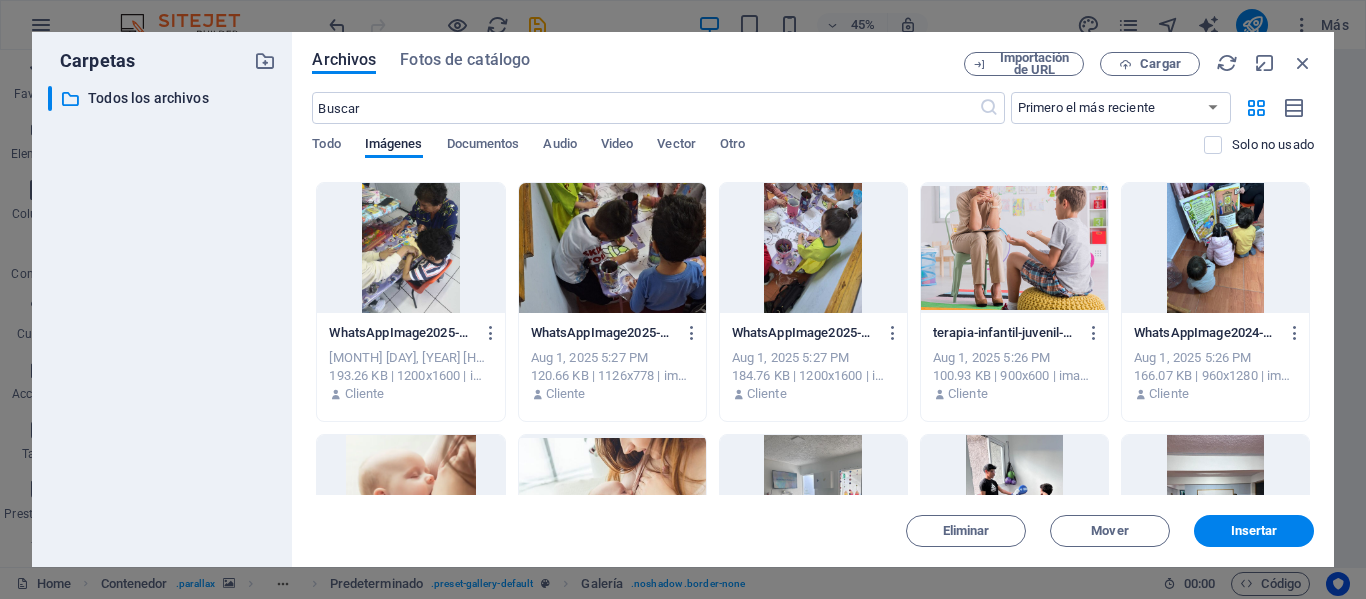 scroll, scrollTop: 761, scrollLeft: 0, axis: vertical 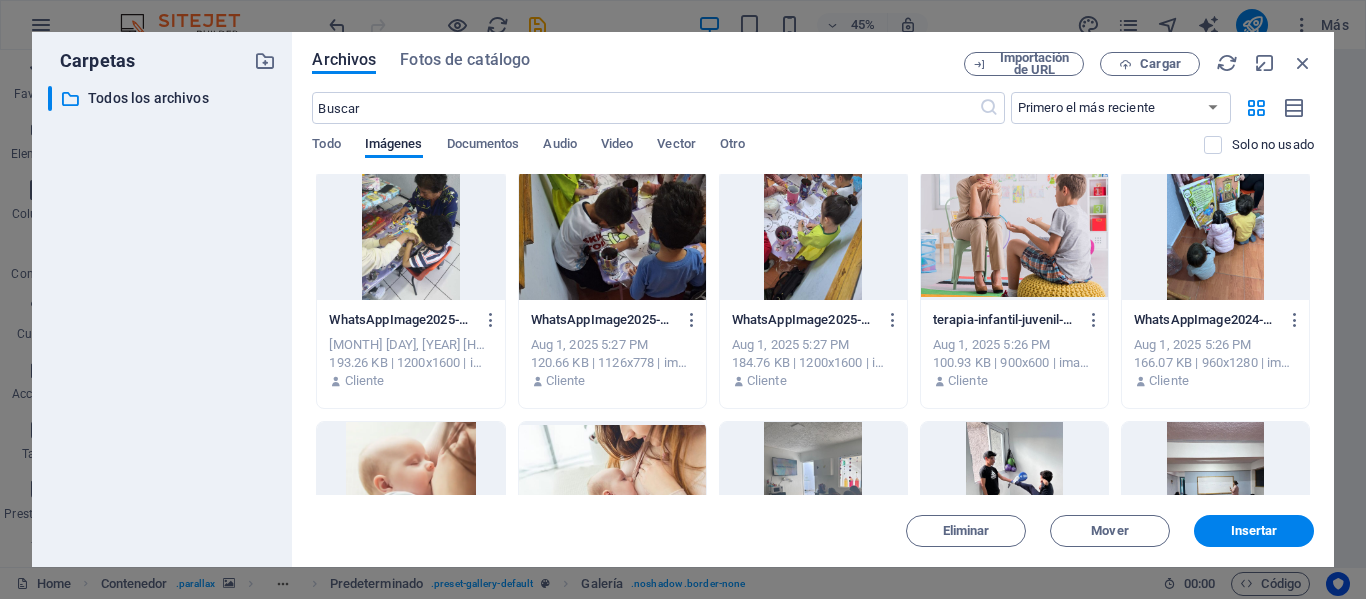 click at bounding box center (1215, 235) 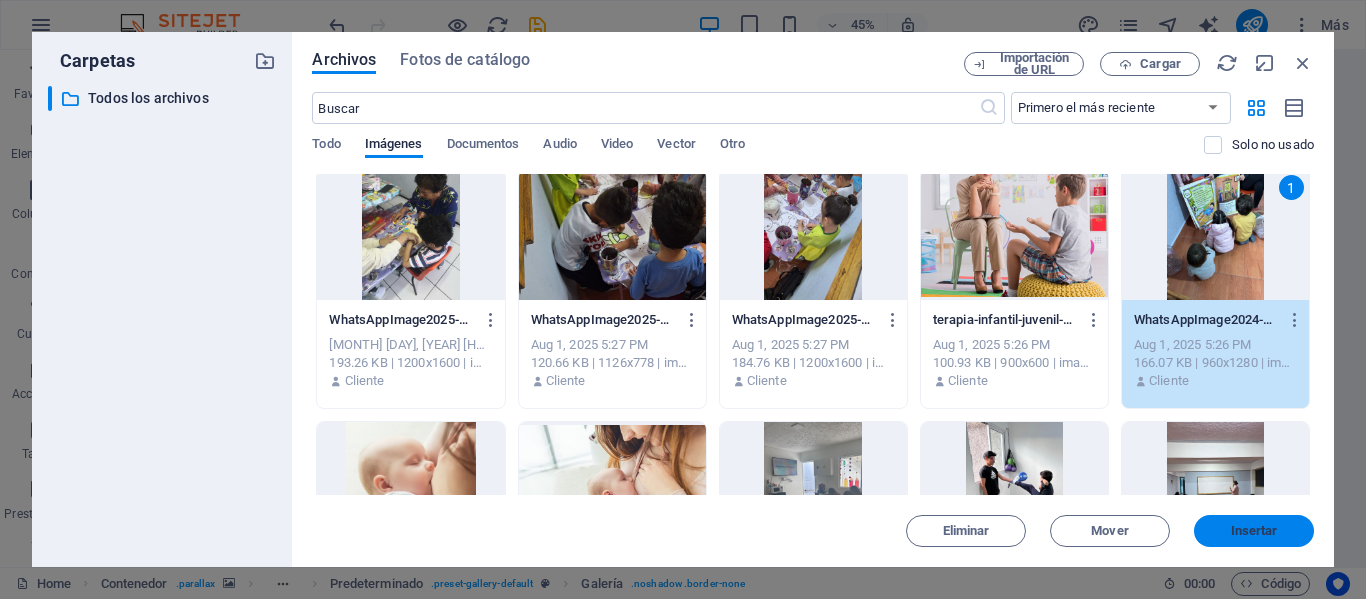click on "Insertar" at bounding box center [1254, 531] 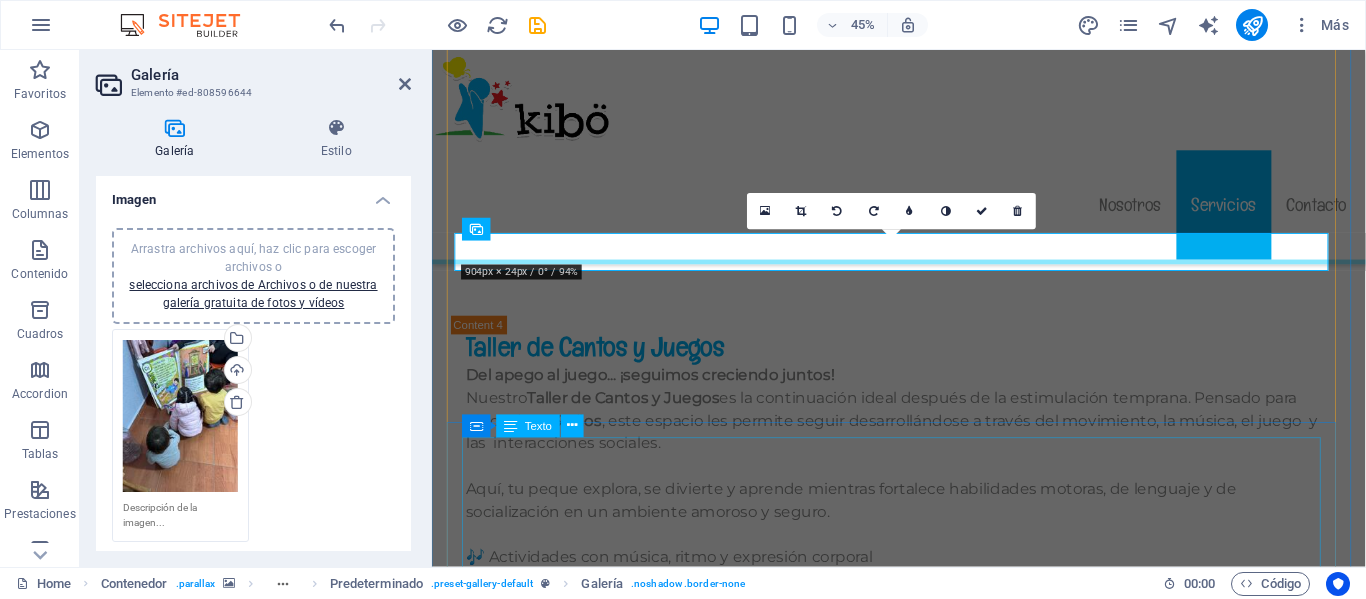 scroll, scrollTop: 6887, scrollLeft: 0, axis: vertical 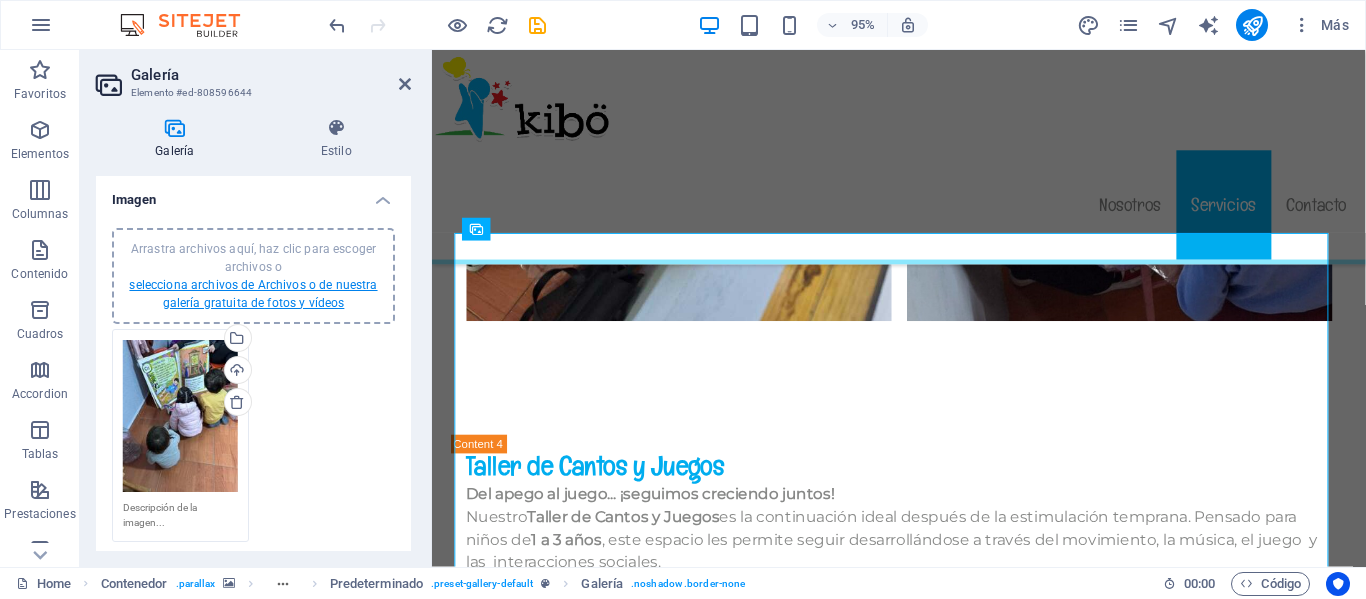 click on "selecciona archivos de Archivos o de nuestra galería gratuita de fotos y vídeos" at bounding box center [253, 294] 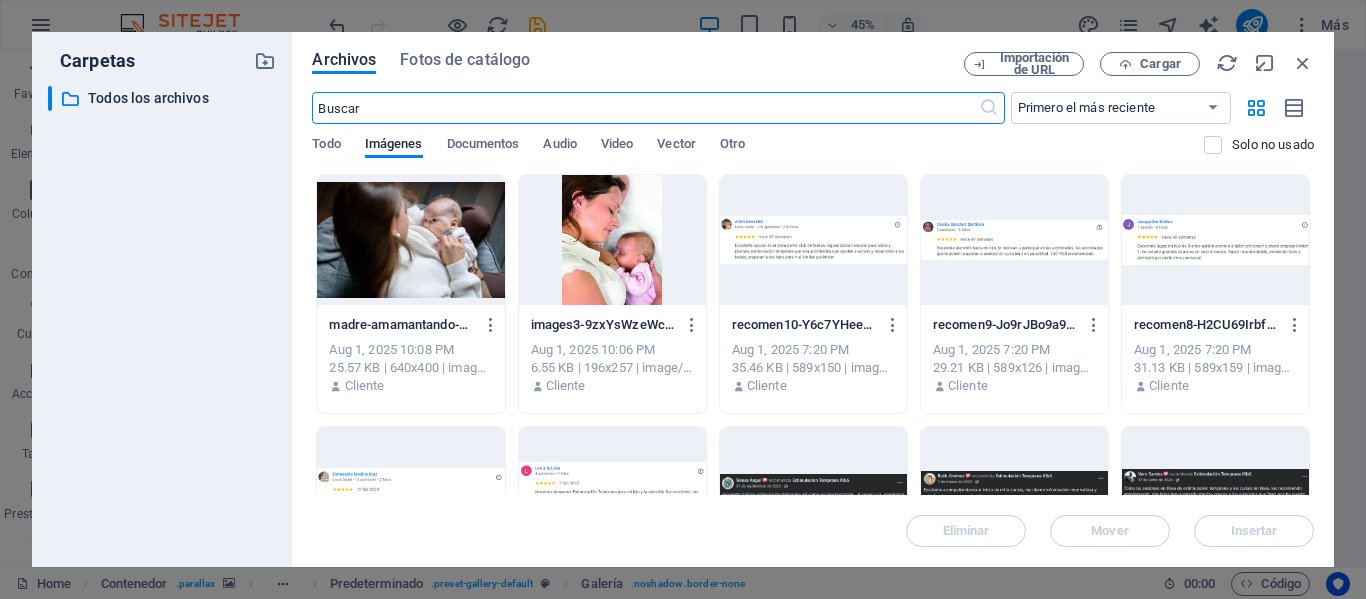 scroll, scrollTop: 7012, scrollLeft: 0, axis: vertical 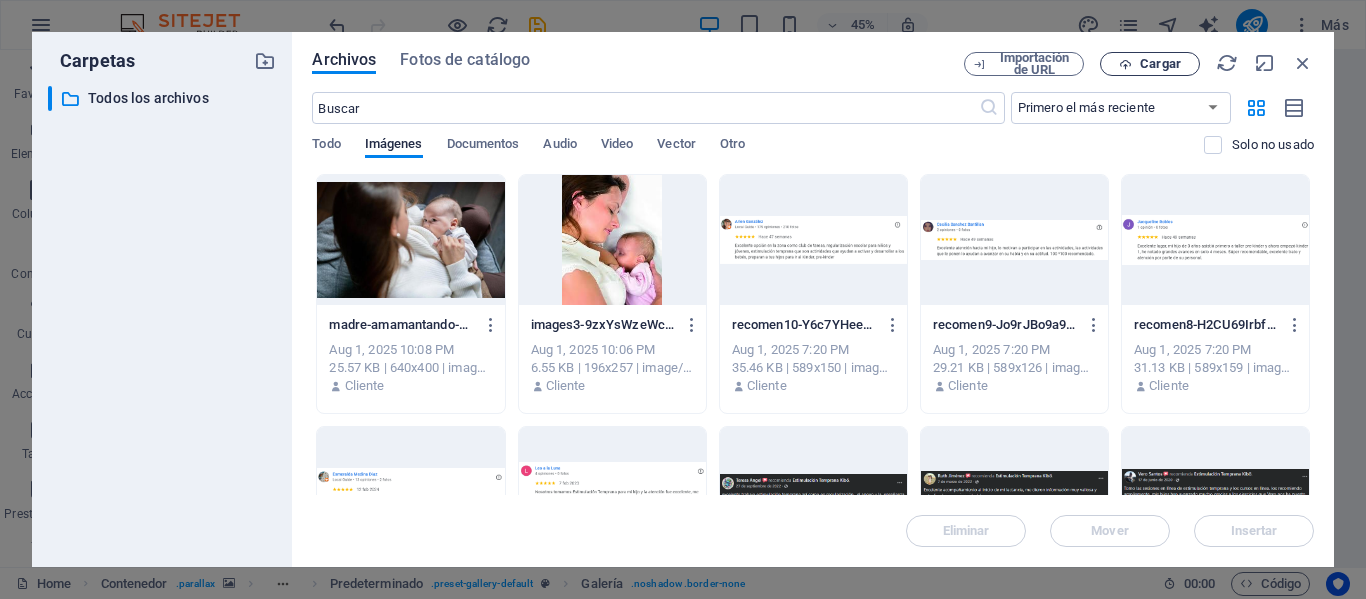 click on "Cargar" at bounding box center (1160, 64) 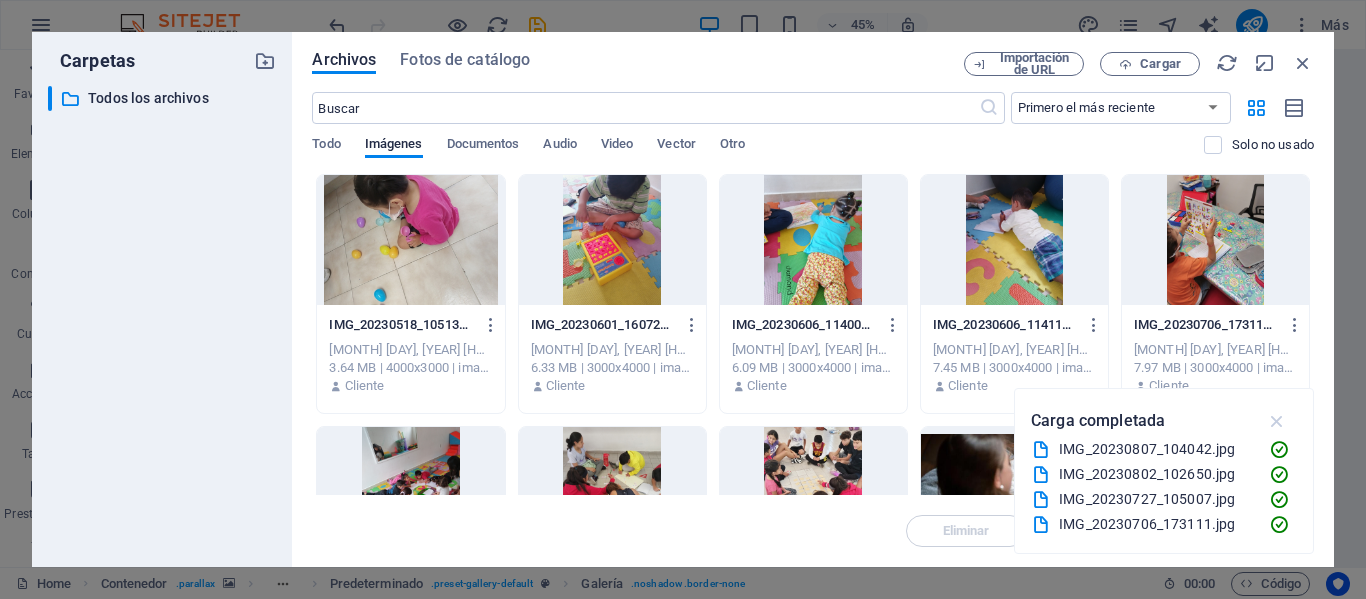 click at bounding box center (1277, 421) 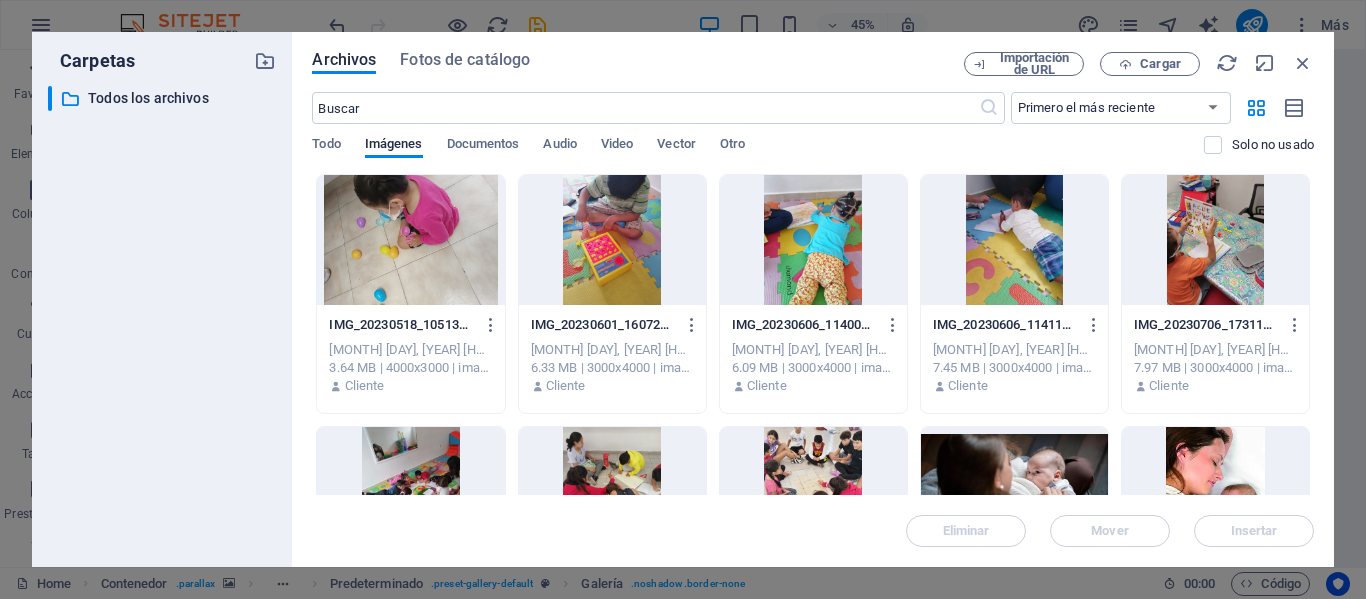 click at bounding box center (1215, 240) 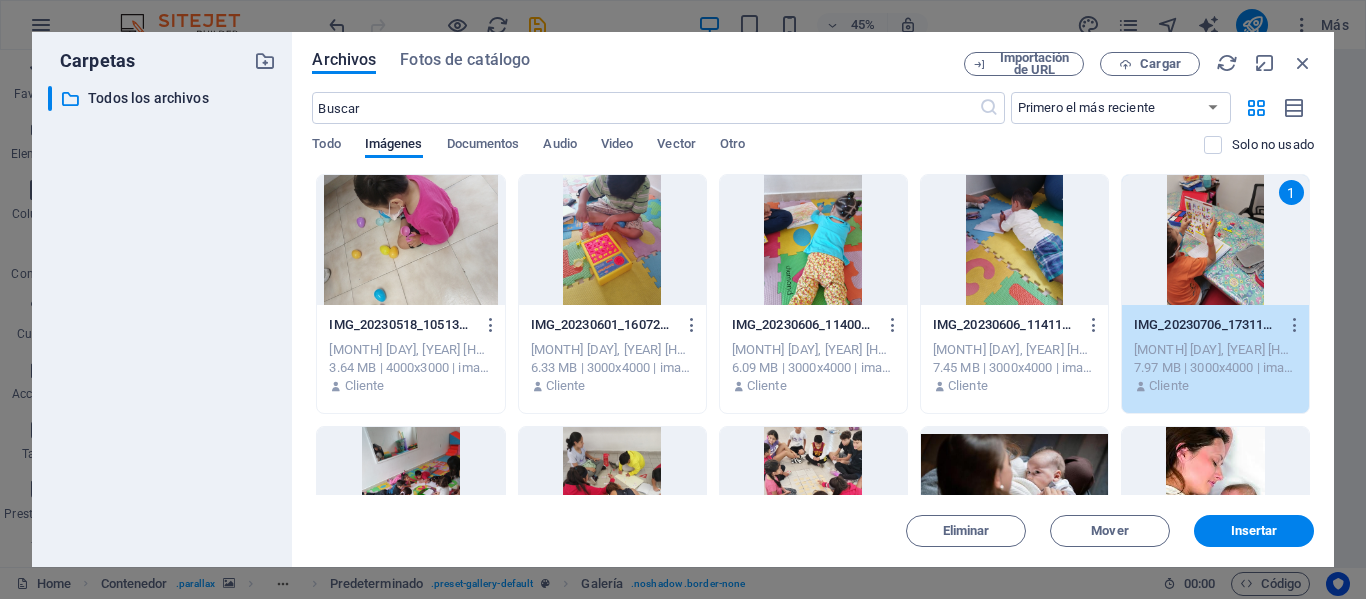 click at bounding box center [1014, 240] 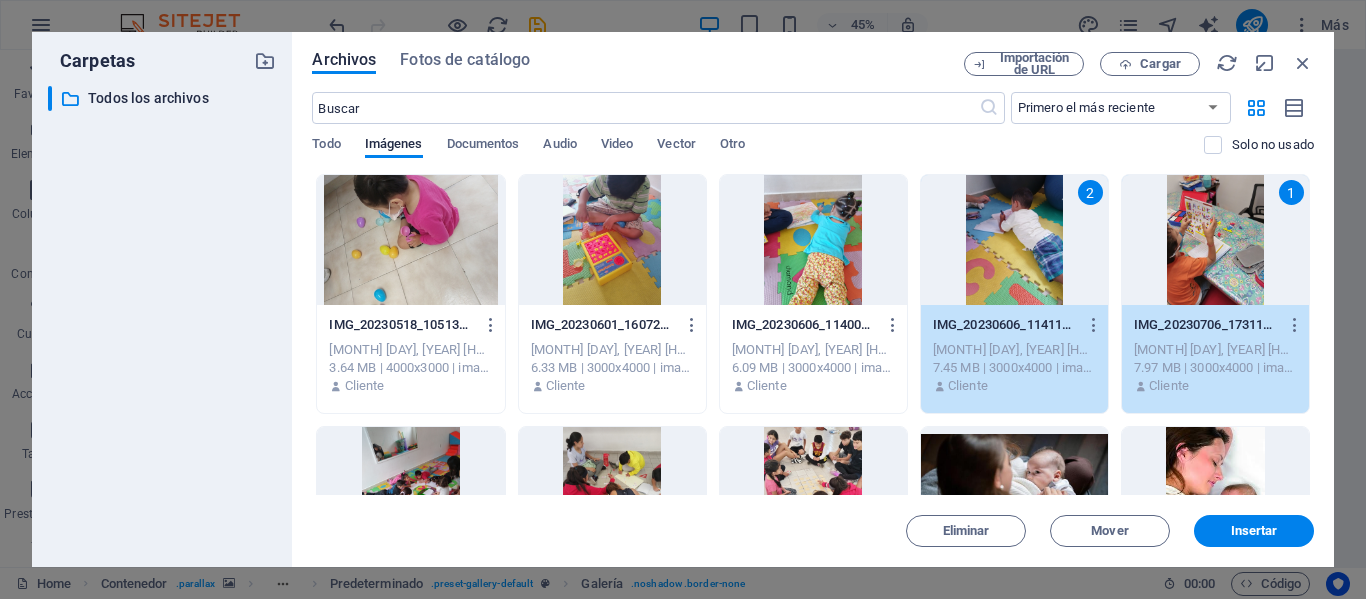 click at bounding box center [813, 240] 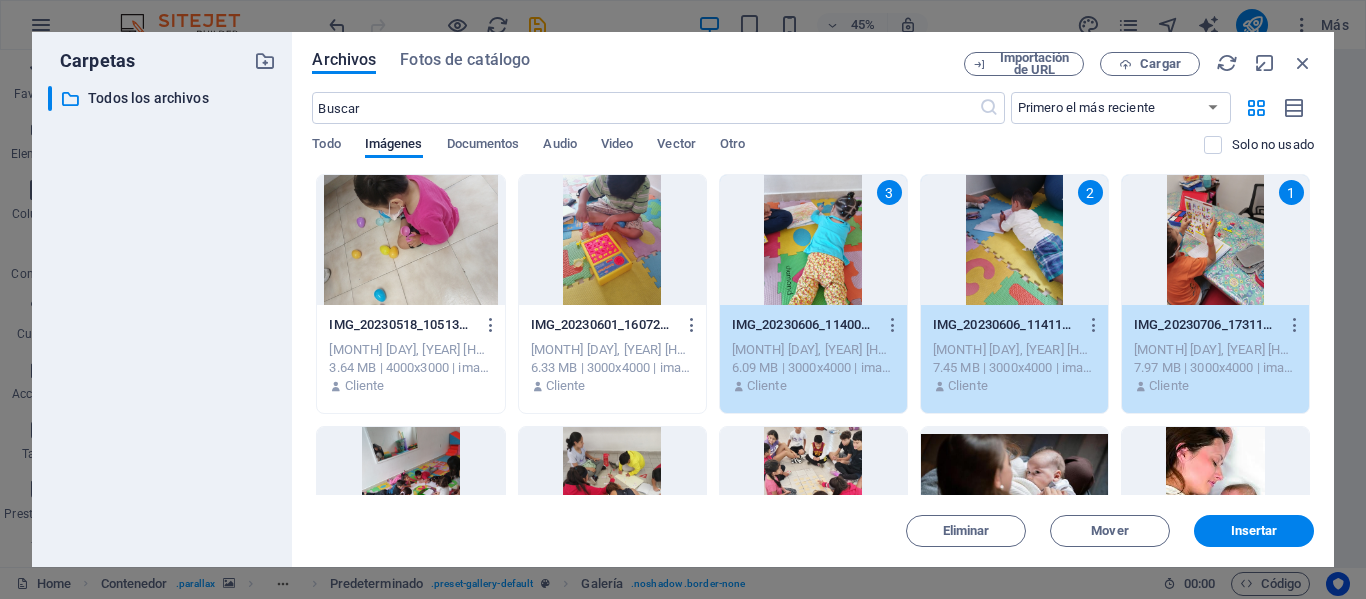 click at bounding box center (612, 240) 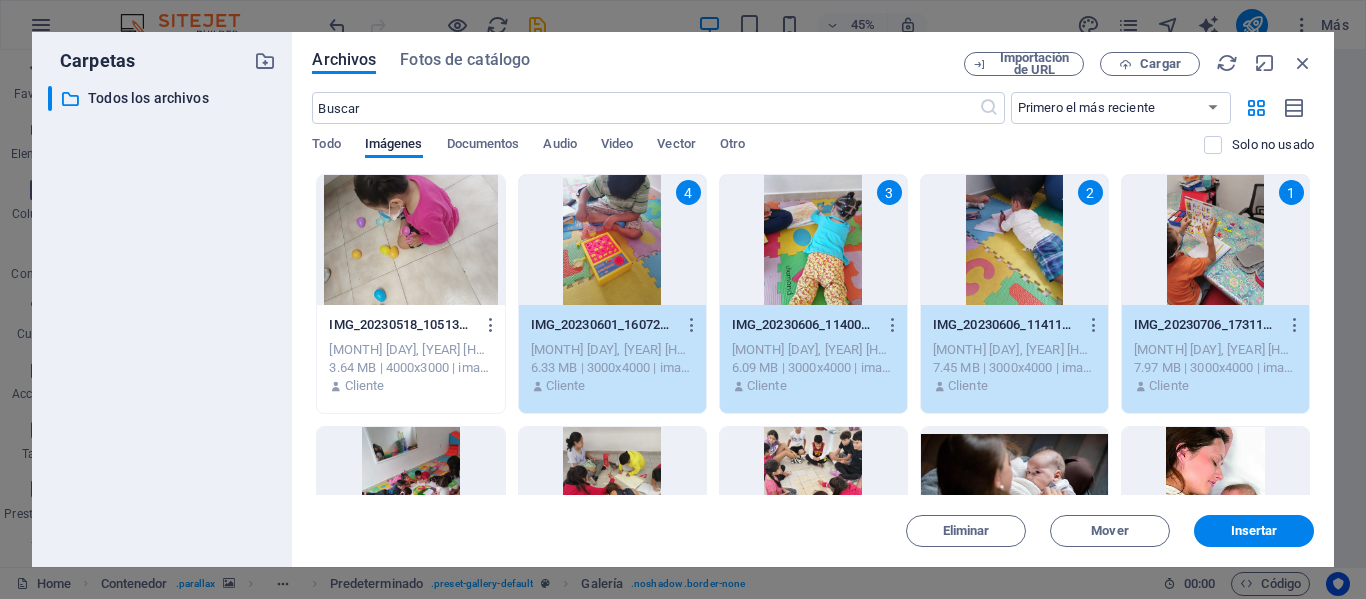 click at bounding box center [410, 240] 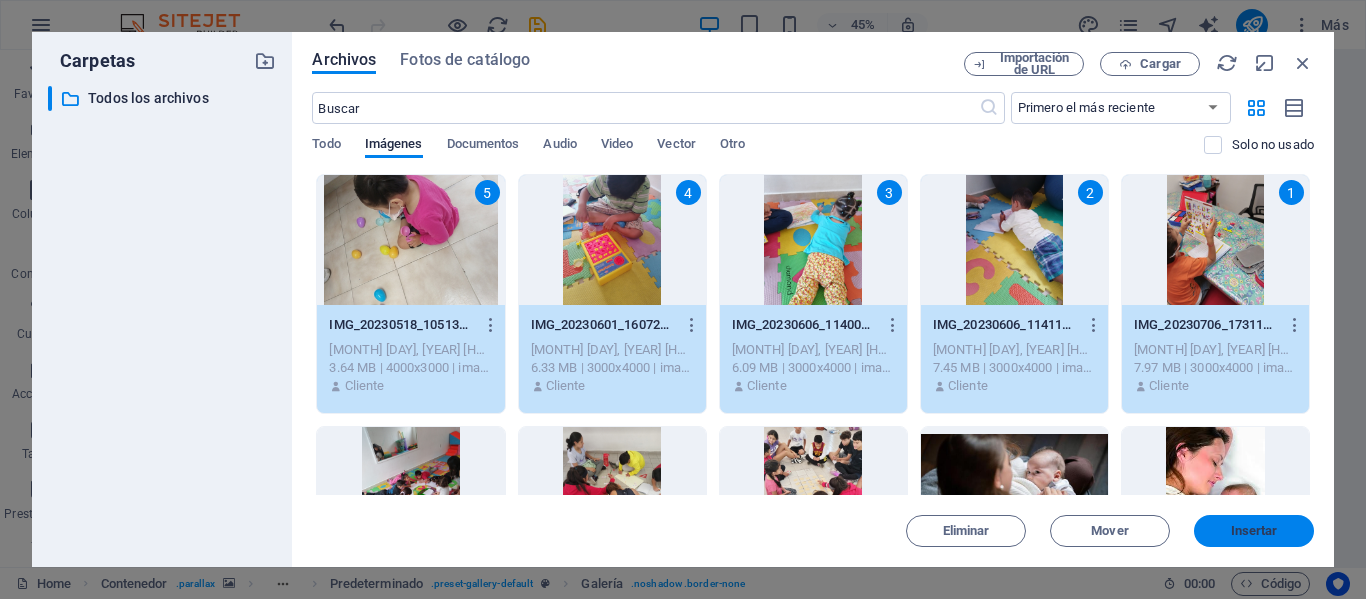 click on "Insertar" at bounding box center [1254, 531] 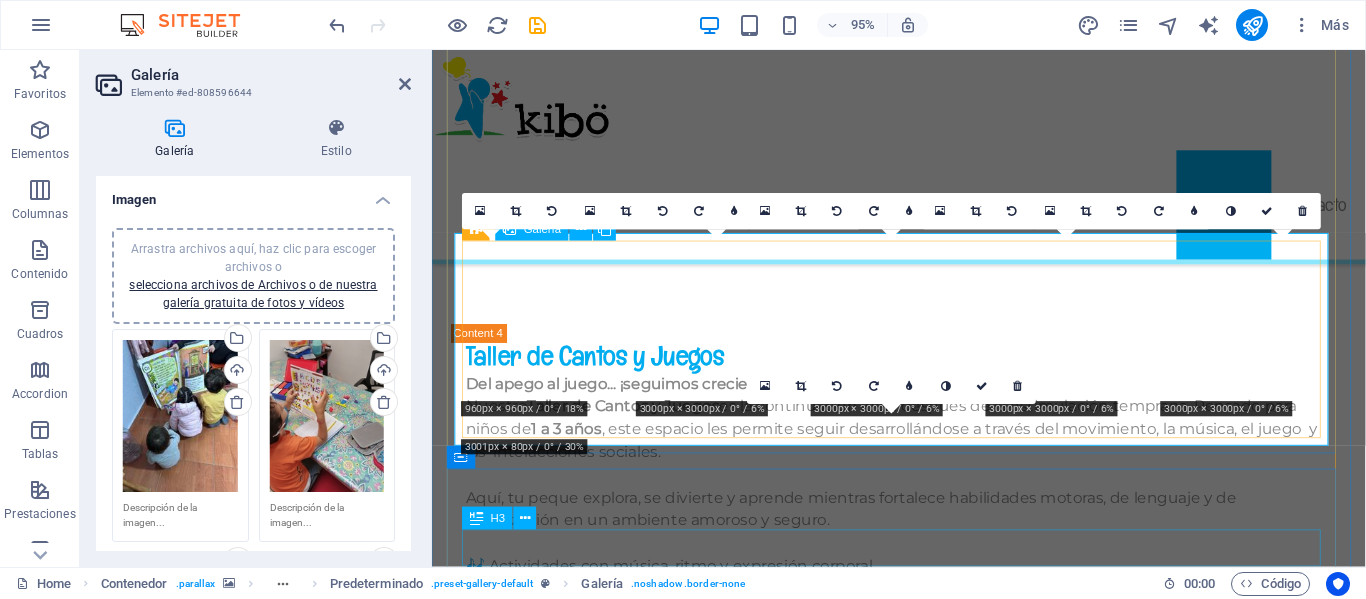 scroll, scrollTop: 6887, scrollLeft: 0, axis: vertical 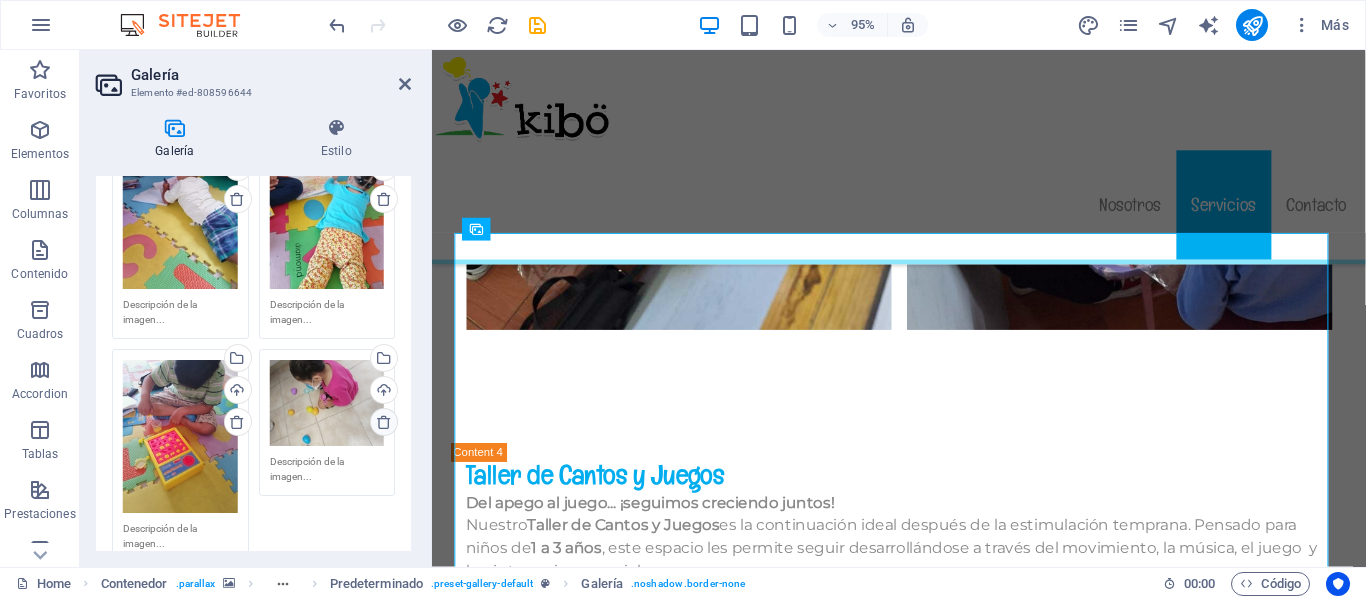 click at bounding box center (384, 422) 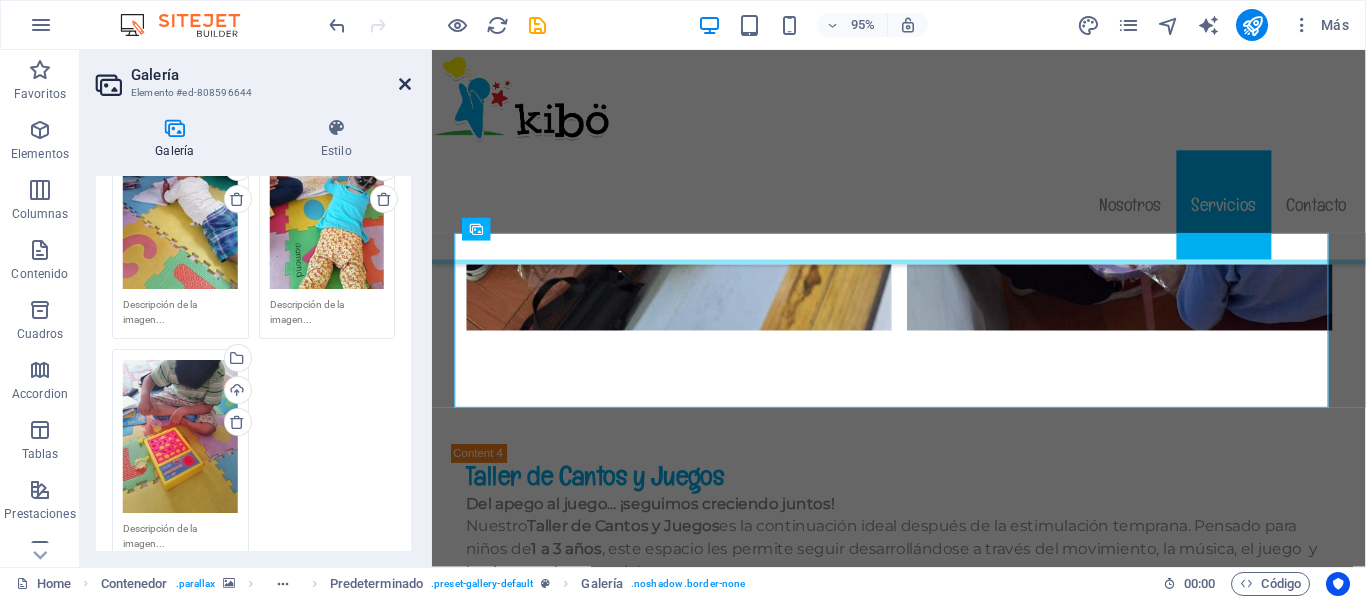 click at bounding box center [405, 84] 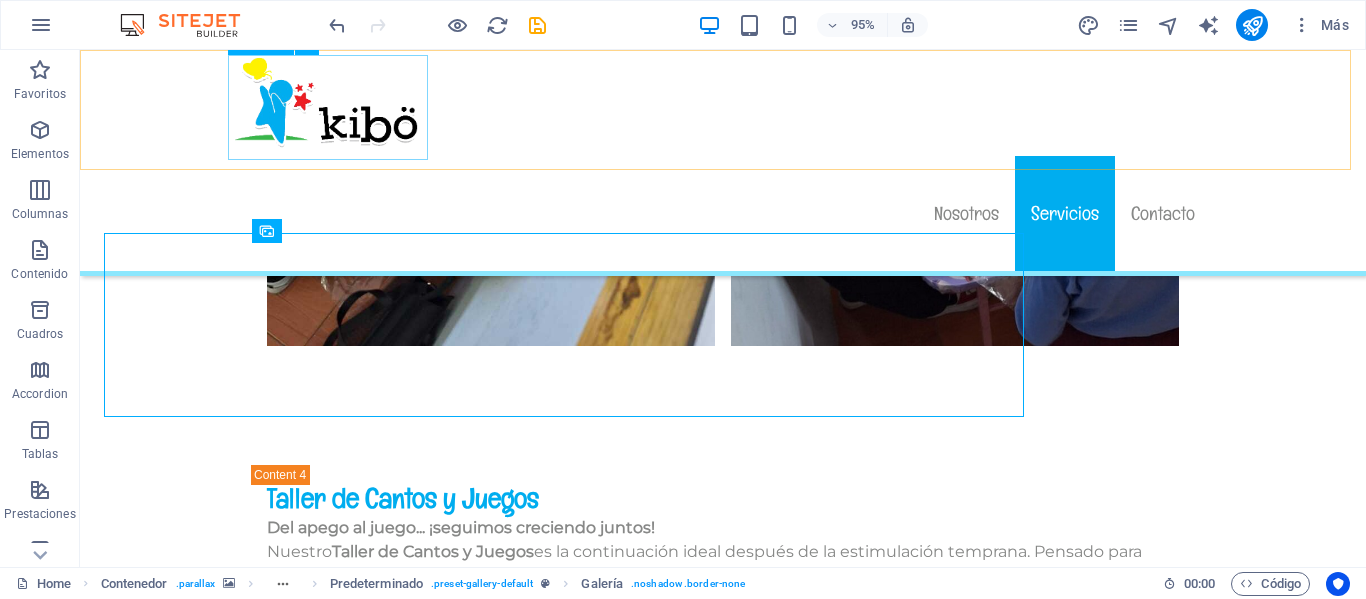 scroll, scrollTop: 6897, scrollLeft: 0, axis: vertical 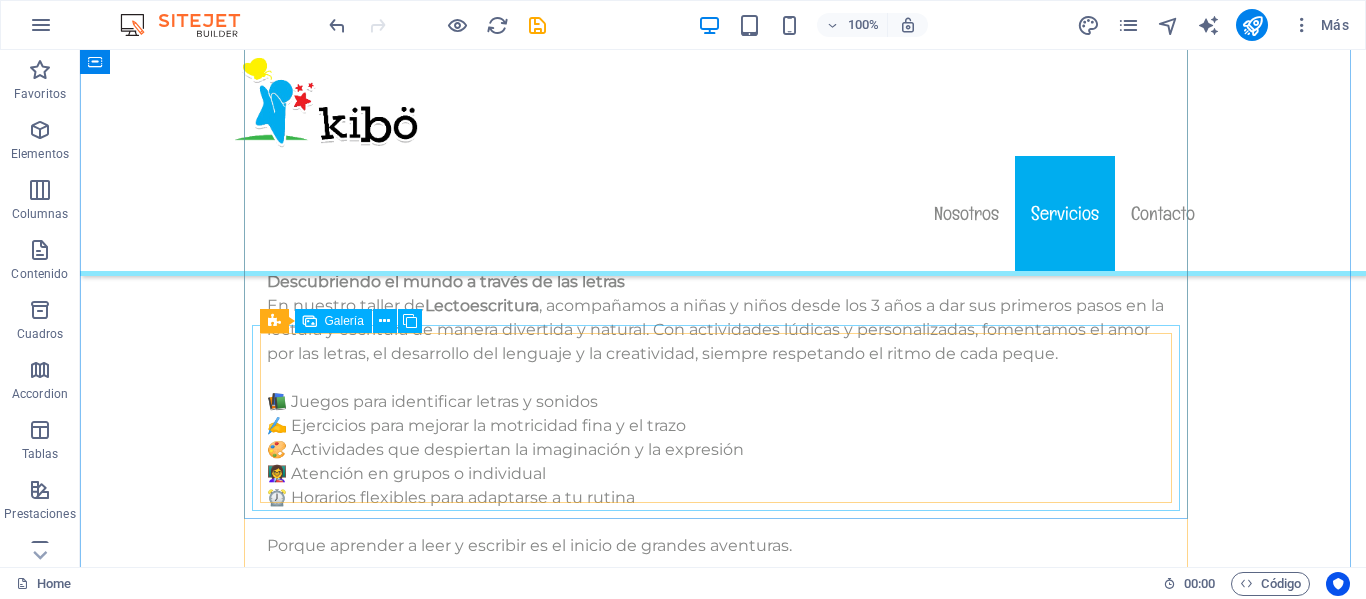click at bounding box center [352, 1996] 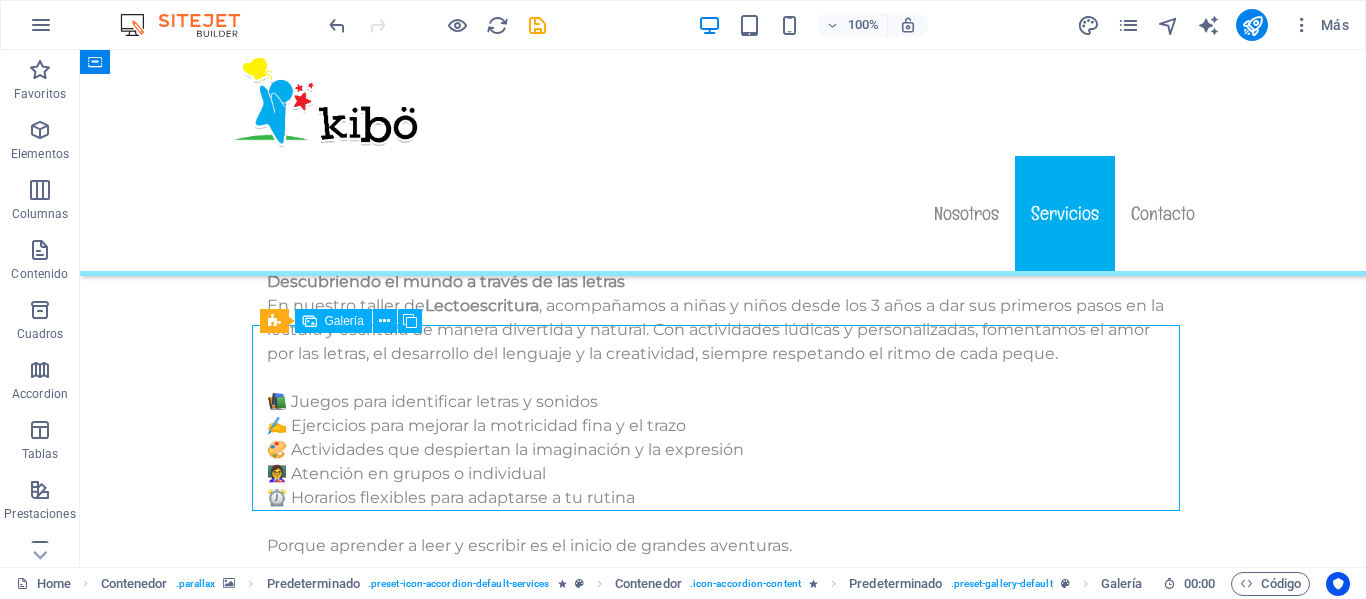click at bounding box center [352, 1996] 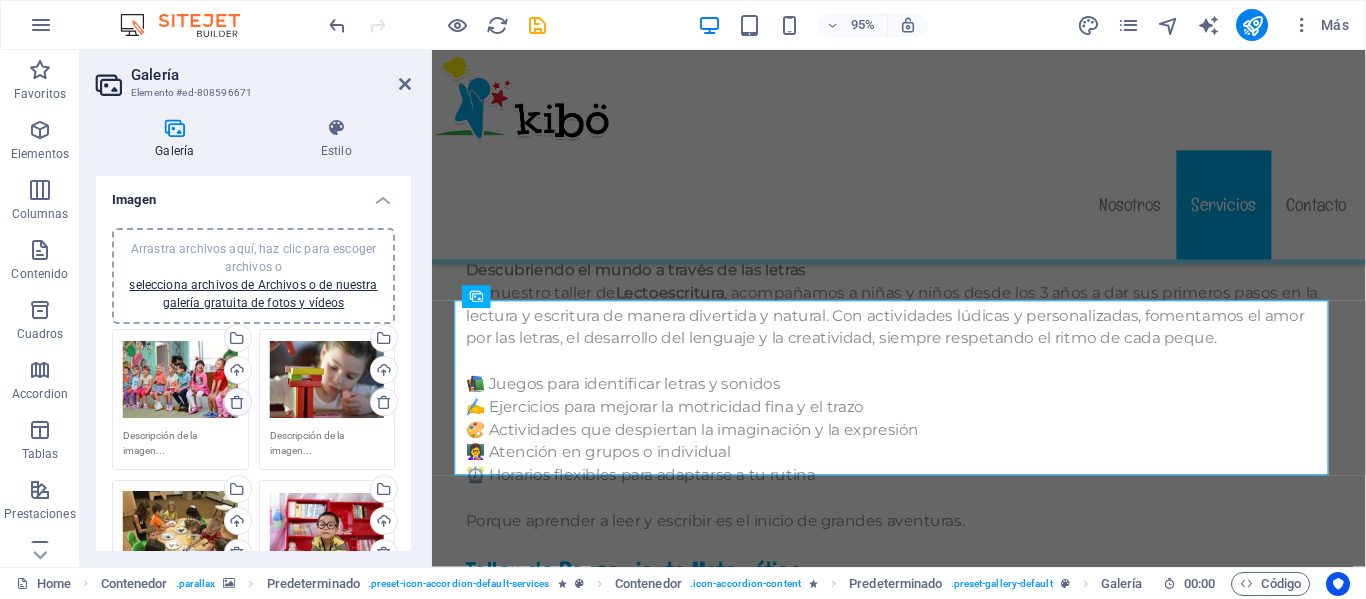 click at bounding box center [237, 402] 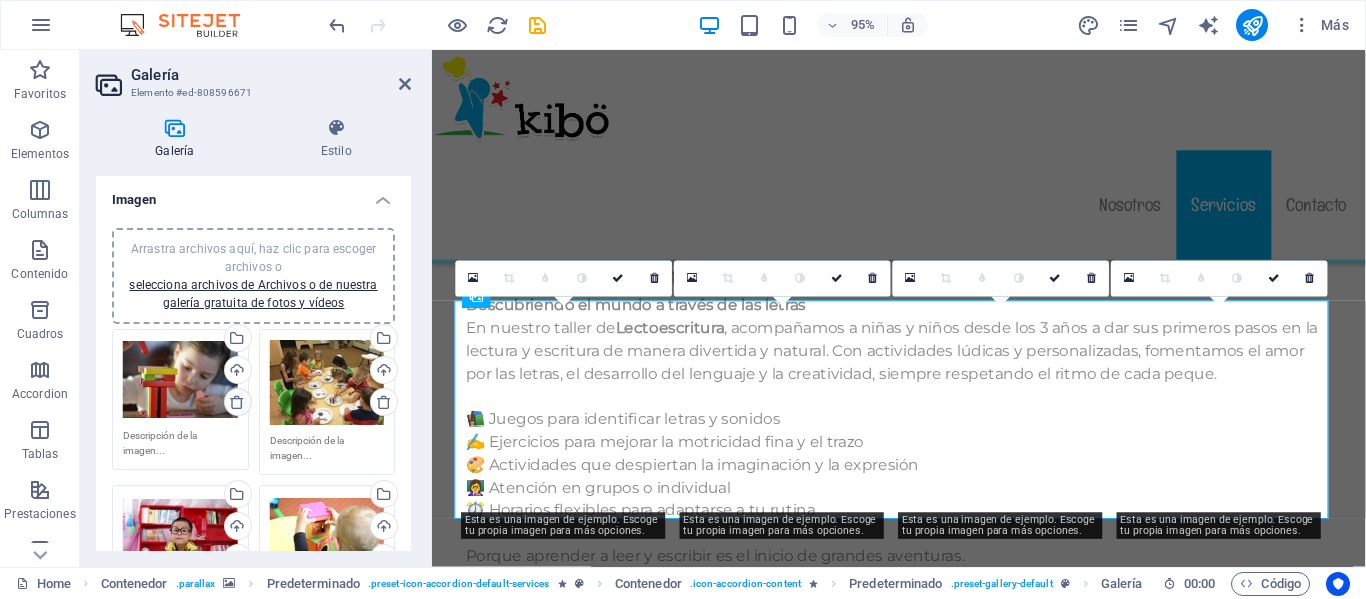click at bounding box center (237, 402) 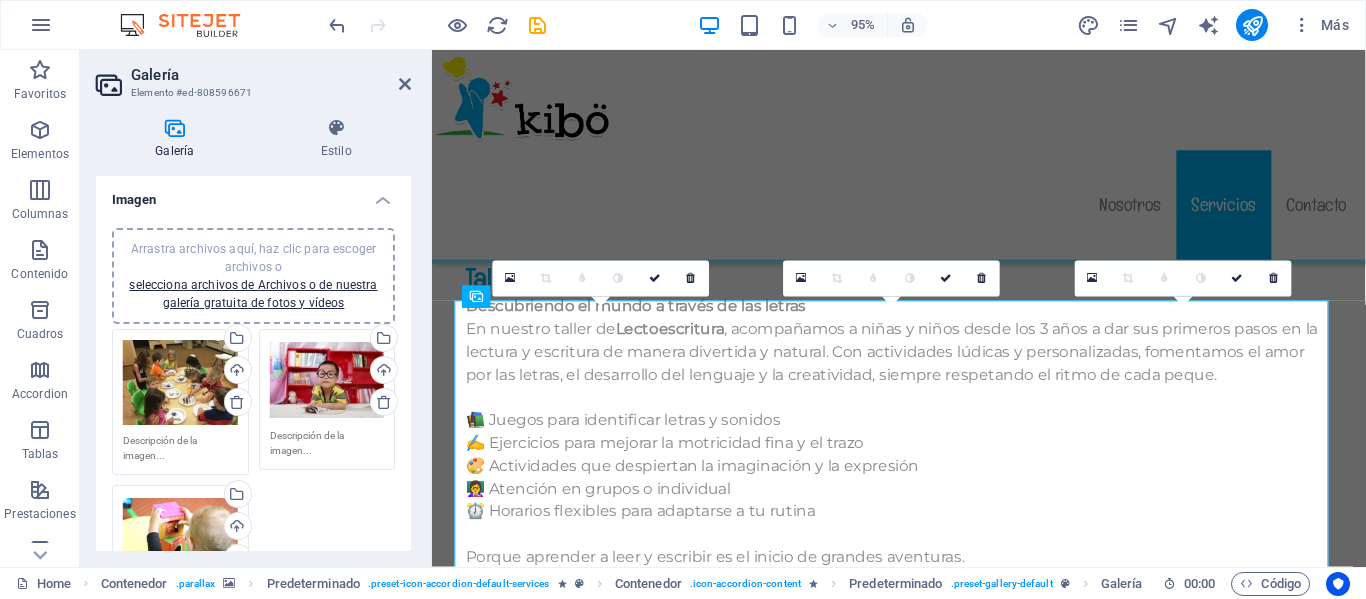 click at bounding box center [237, 402] 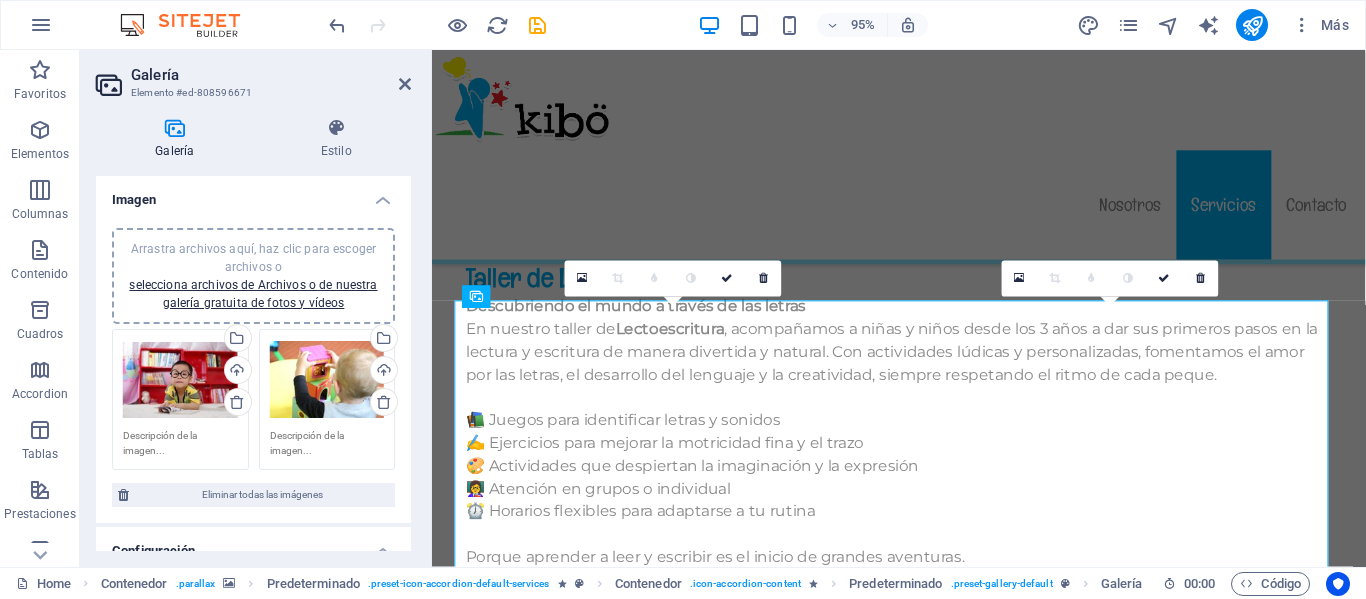 click at bounding box center [237, 402] 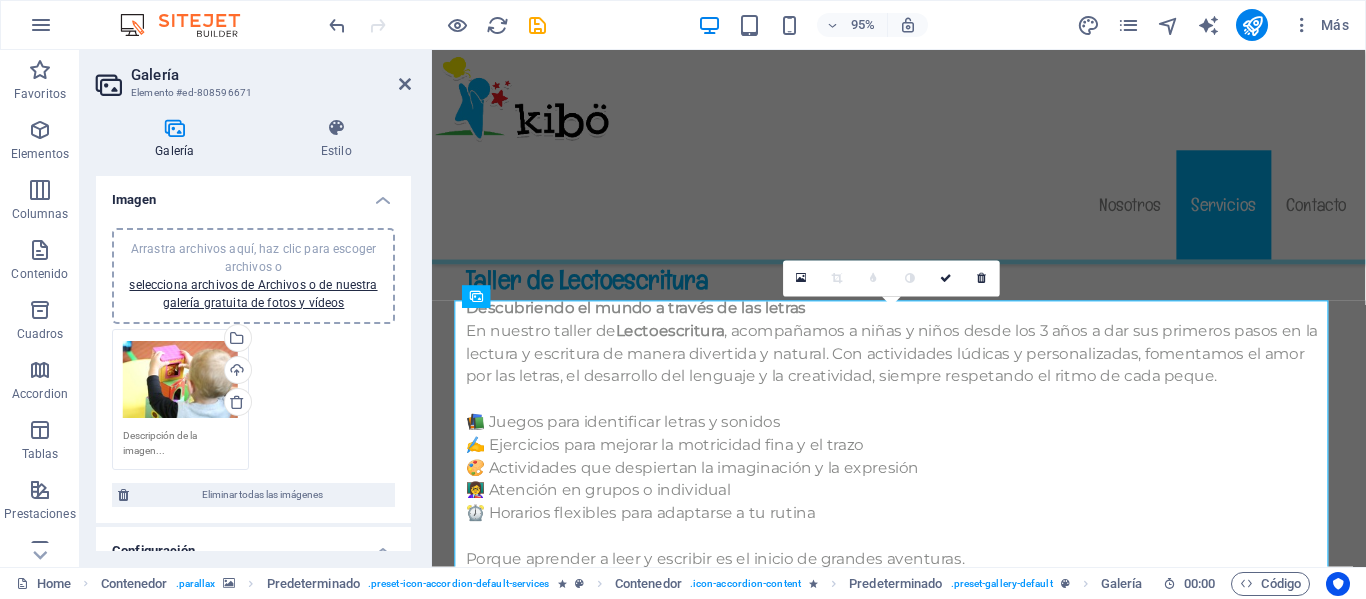 click at bounding box center [237, 402] 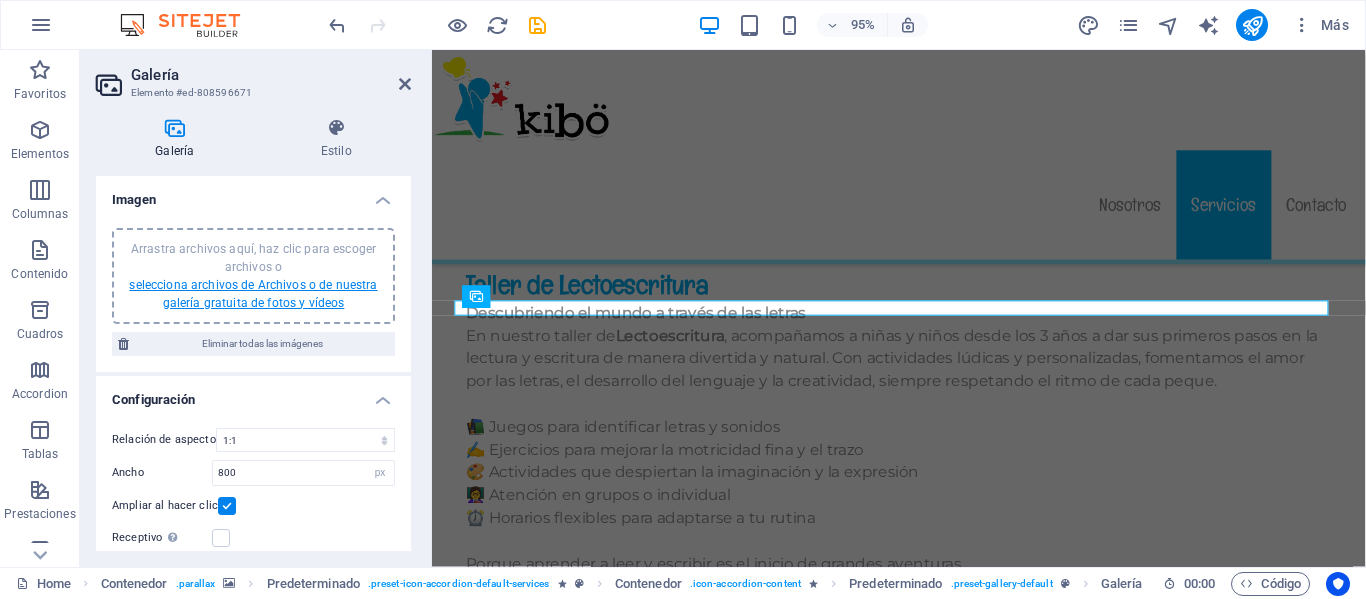 click on "selecciona archivos de Archivos o de nuestra galería gratuita de fotos y vídeos" at bounding box center (253, 294) 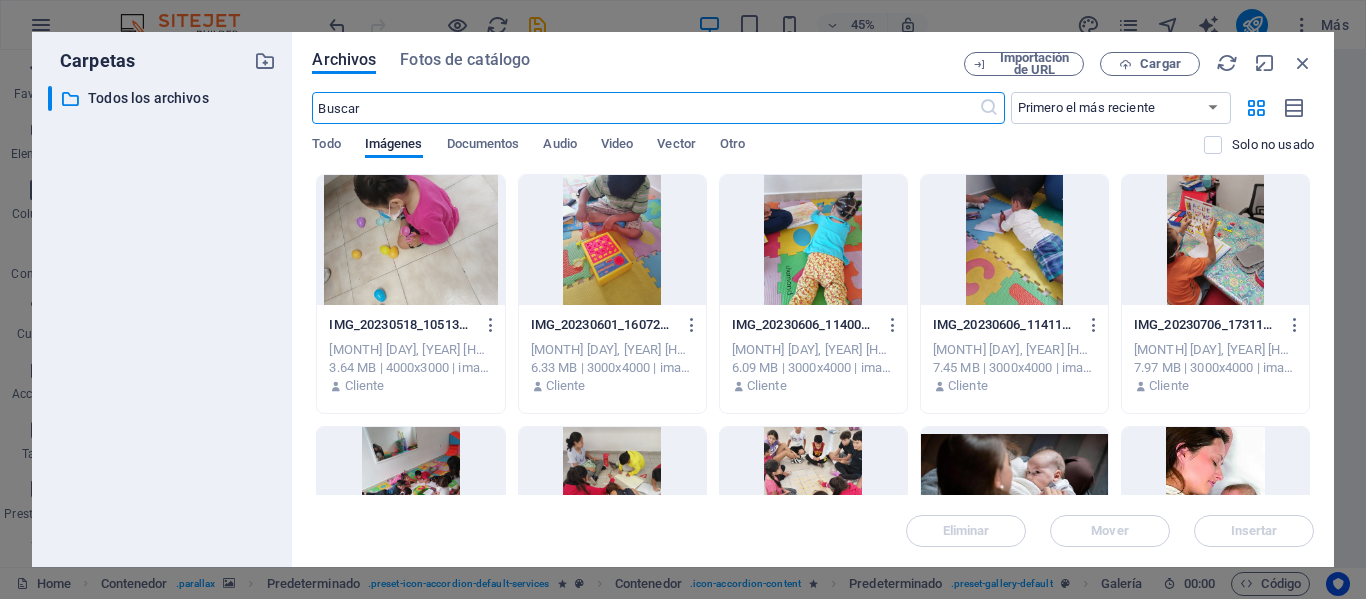 scroll, scrollTop: 7608, scrollLeft: 0, axis: vertical 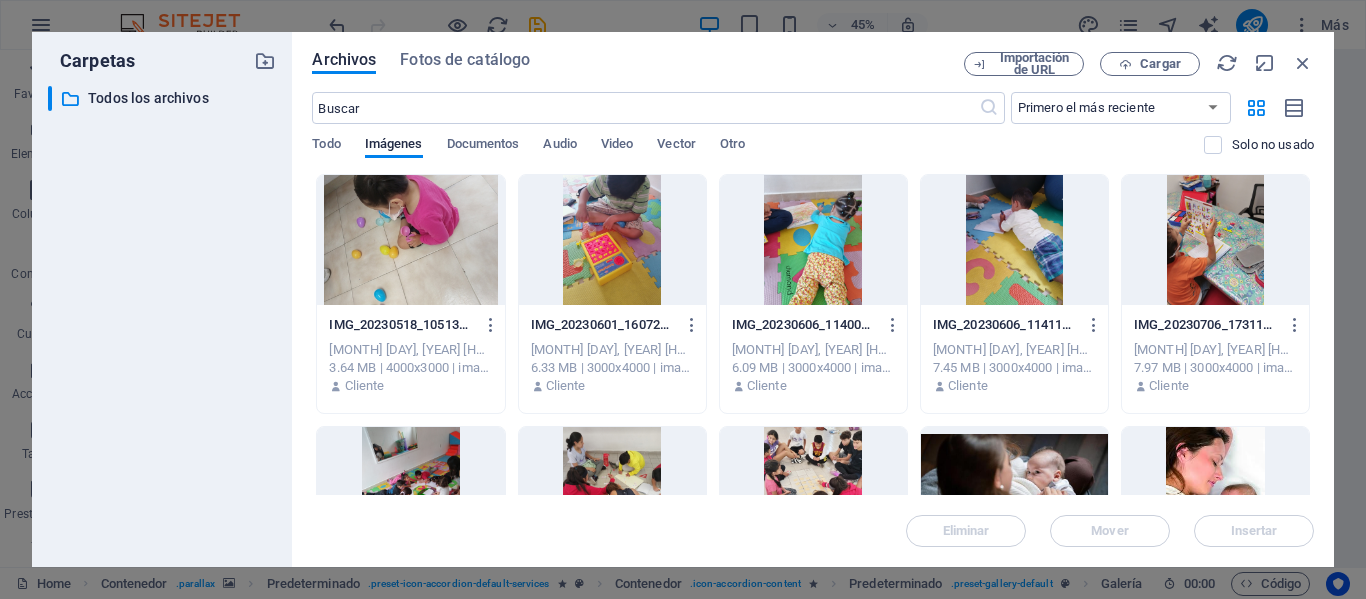 drag, startPoint x: 1314, startPoint y: 222, endPoint x: 1314, endPoint y: 251, distance: 29 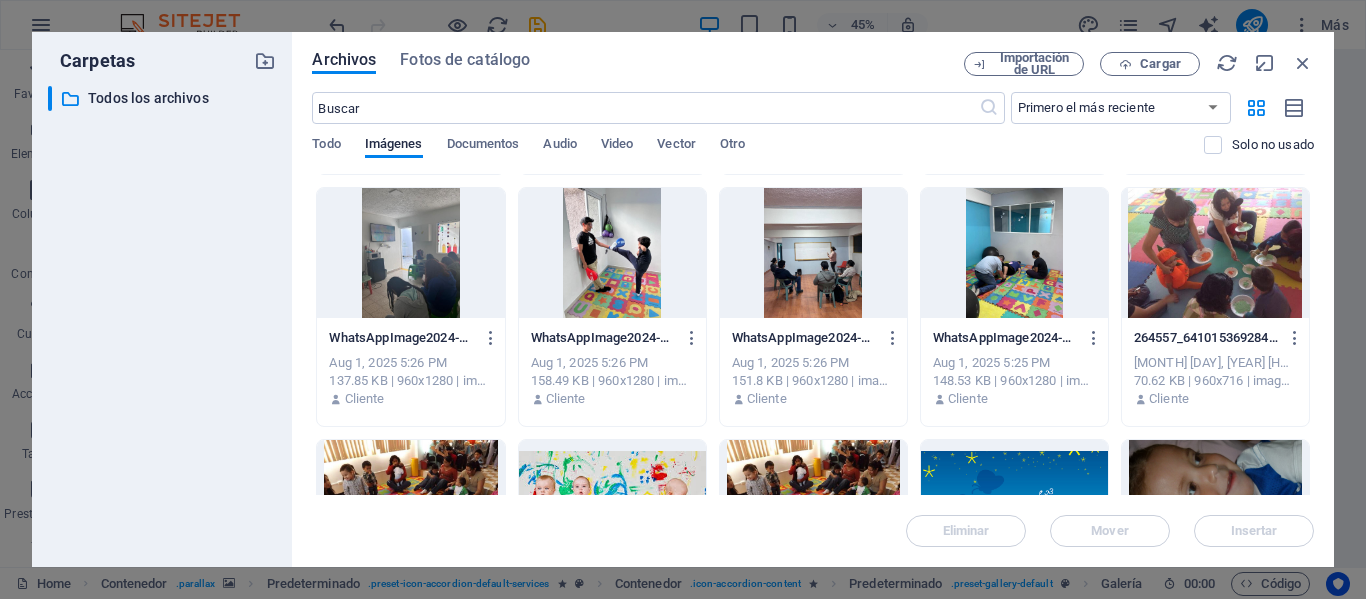 scroll, scrollTop: 1506, scrollLeft: 0, axis: vertical 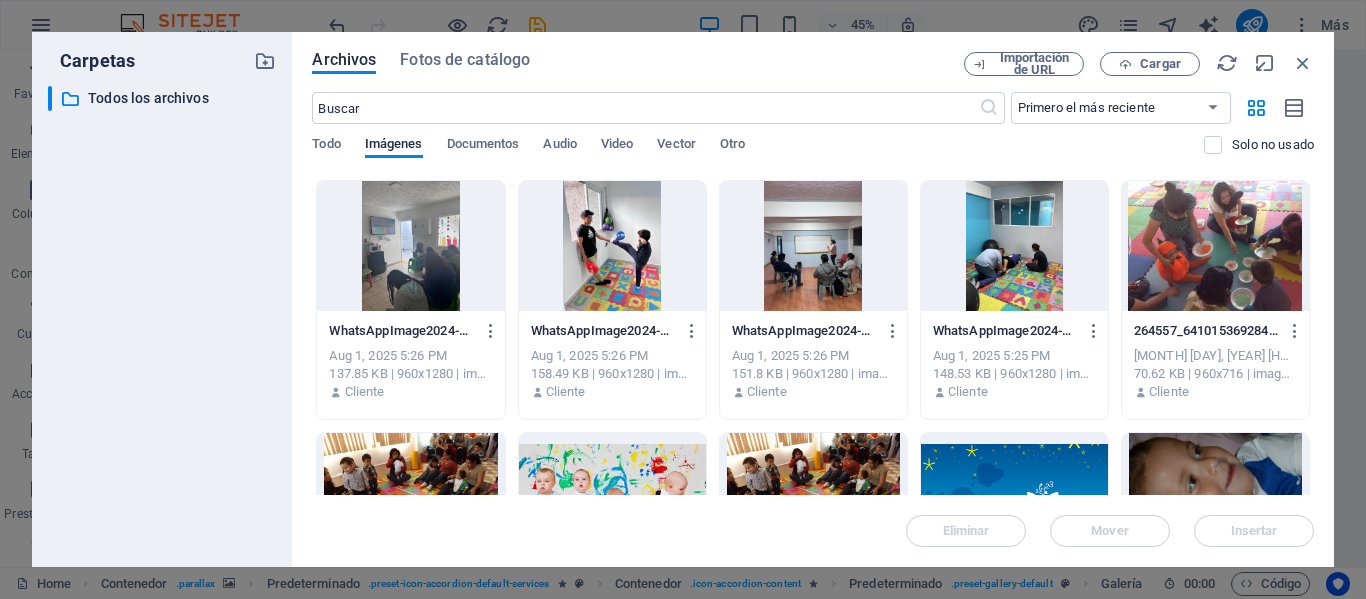 click at bounding box center [612, 246] 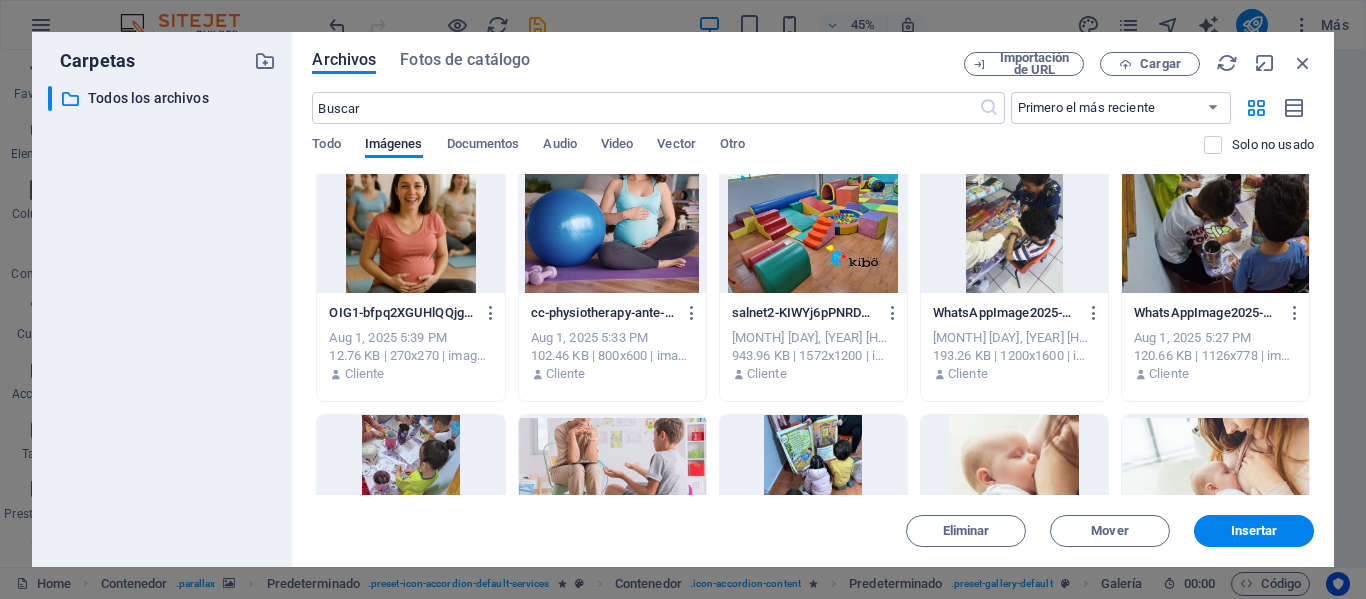 scroll, scrollTop: 893, scrollLeft: 0, axis: vertical 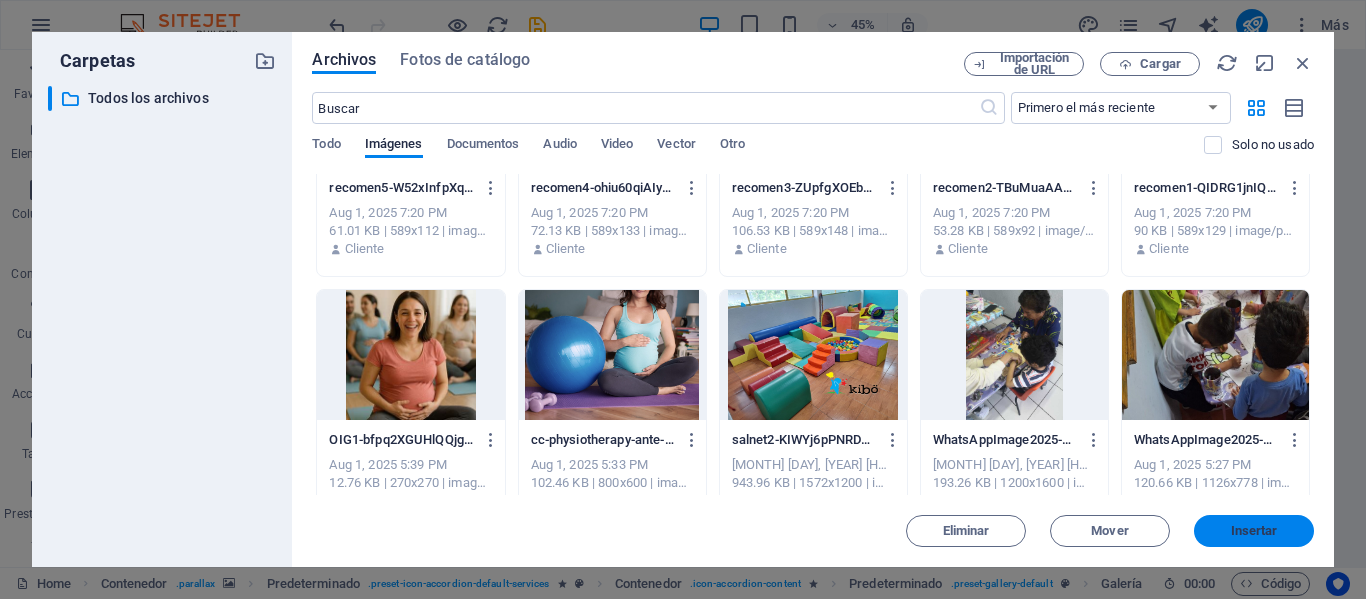 click on "Insertar" at bounding box center (1254, 531) 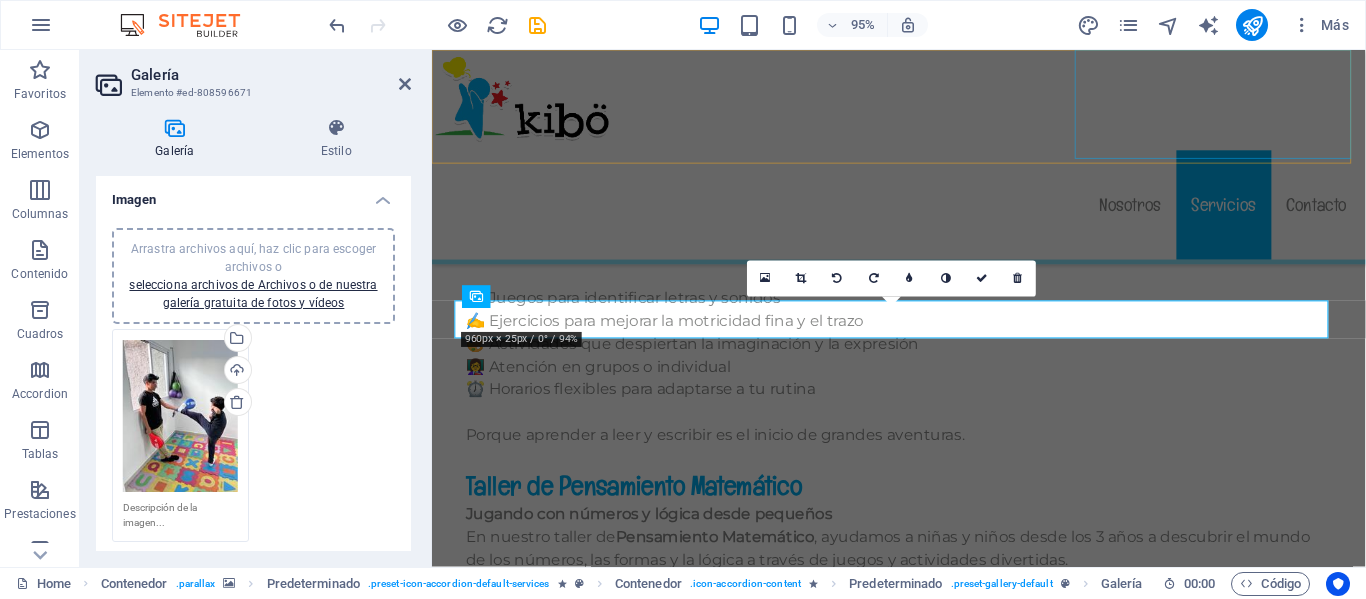 scroll, scrollTop: 7482, scrollLeft: 0, axis: vertical 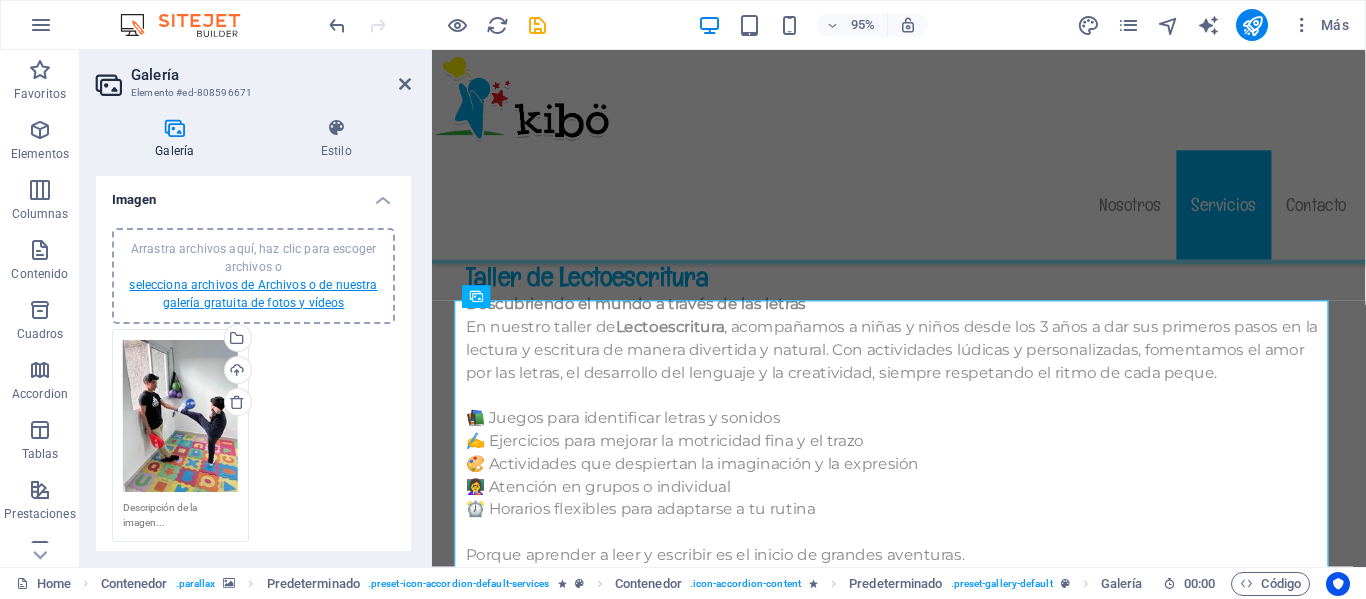 click on "selecciona archivos de Archivos o de nuestra galería gratuita de fotos y vídeos" at bounding box center (253, 294) 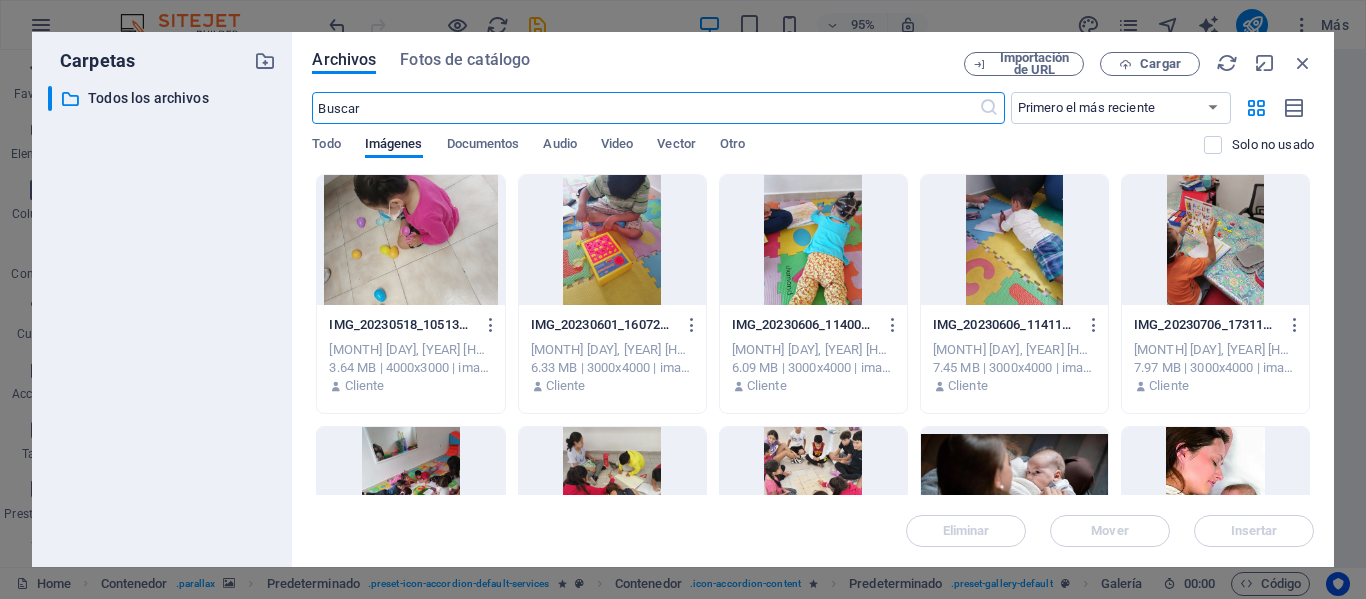 scroll, scrollTop: 7608, scrollLeft: 0, axis: vertical 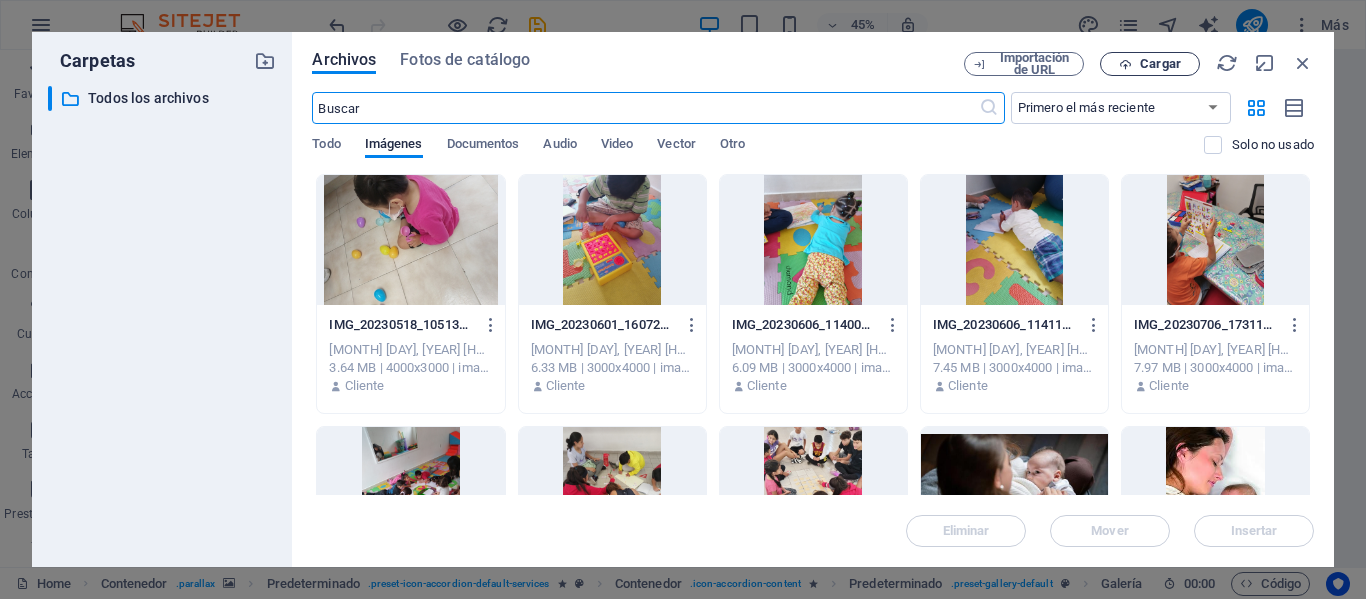 click on "Cargar" at bounding box center [1150, 64] 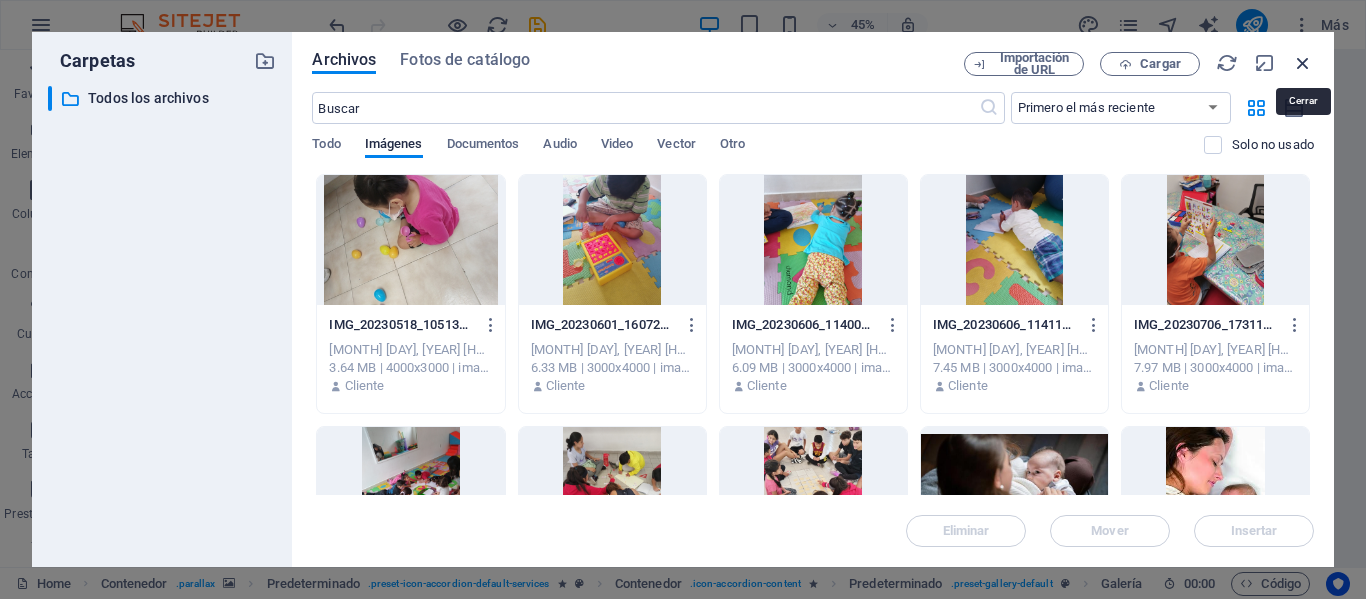 click at bounding box center (1303, 63) 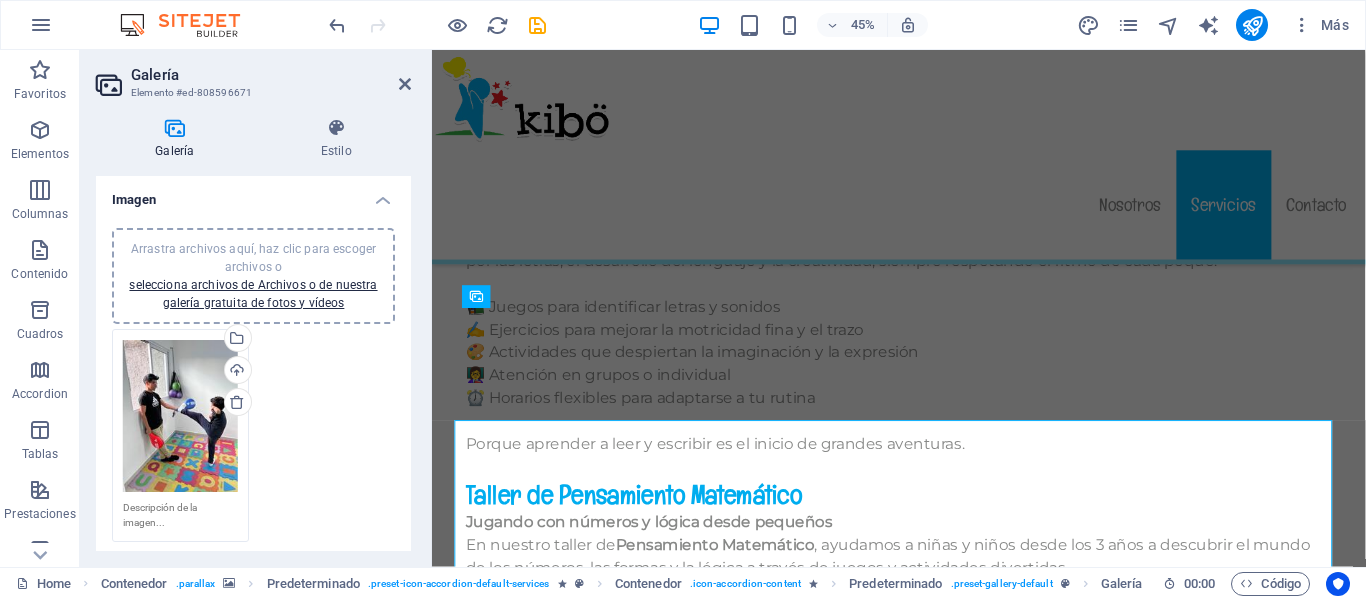 scroll, scrollTop: 7482, scrollLeft: 0, axis: vertical 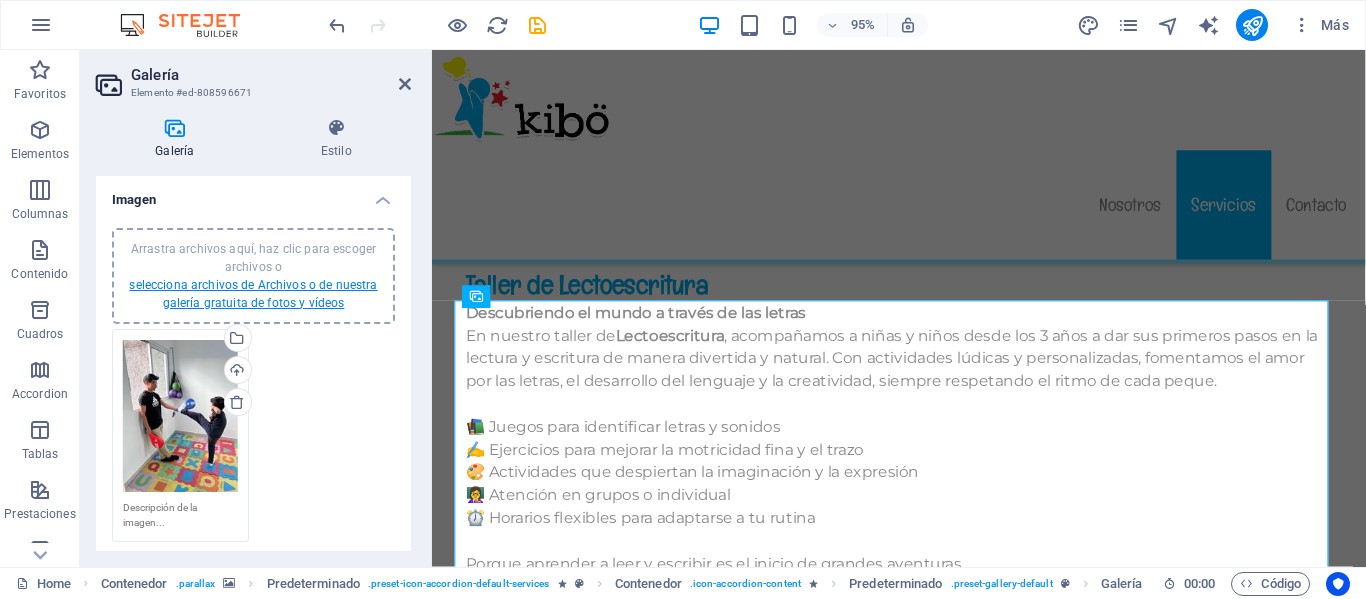 click on "selecciona archivos de Archivos o de nuestra galería gratuita de fotos y vídeos" at bounding box center (253, 294) 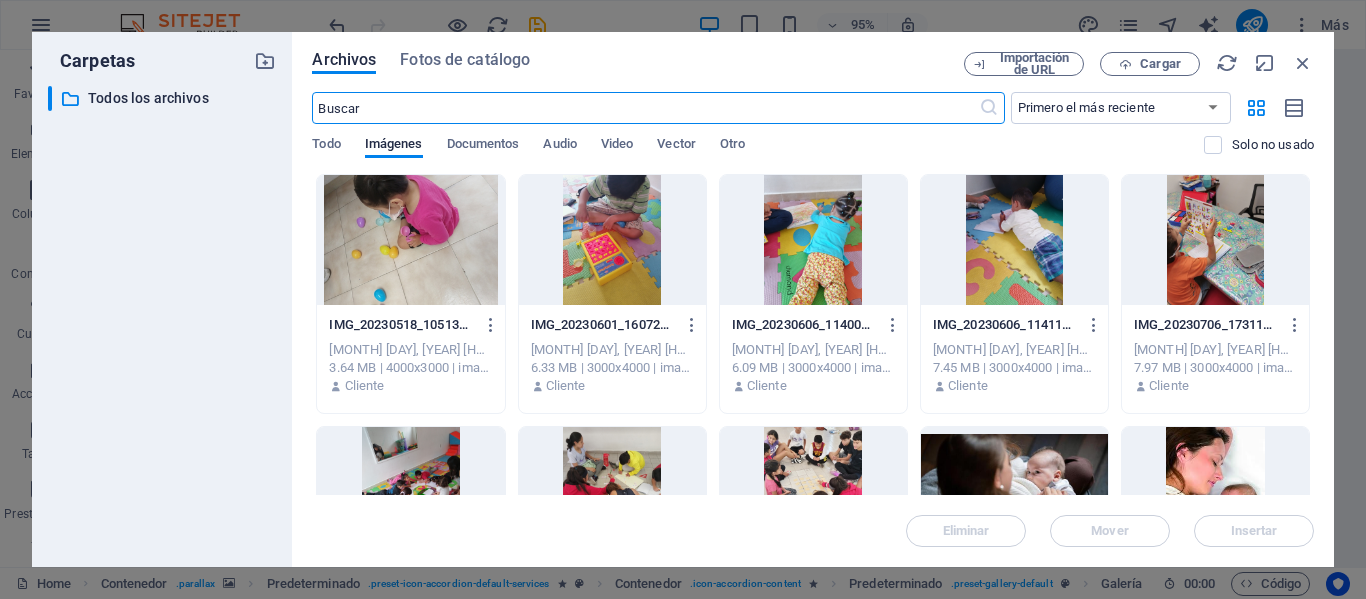 scroll, scrollTop: 7608, scrollLeft: 0, axis: vertical 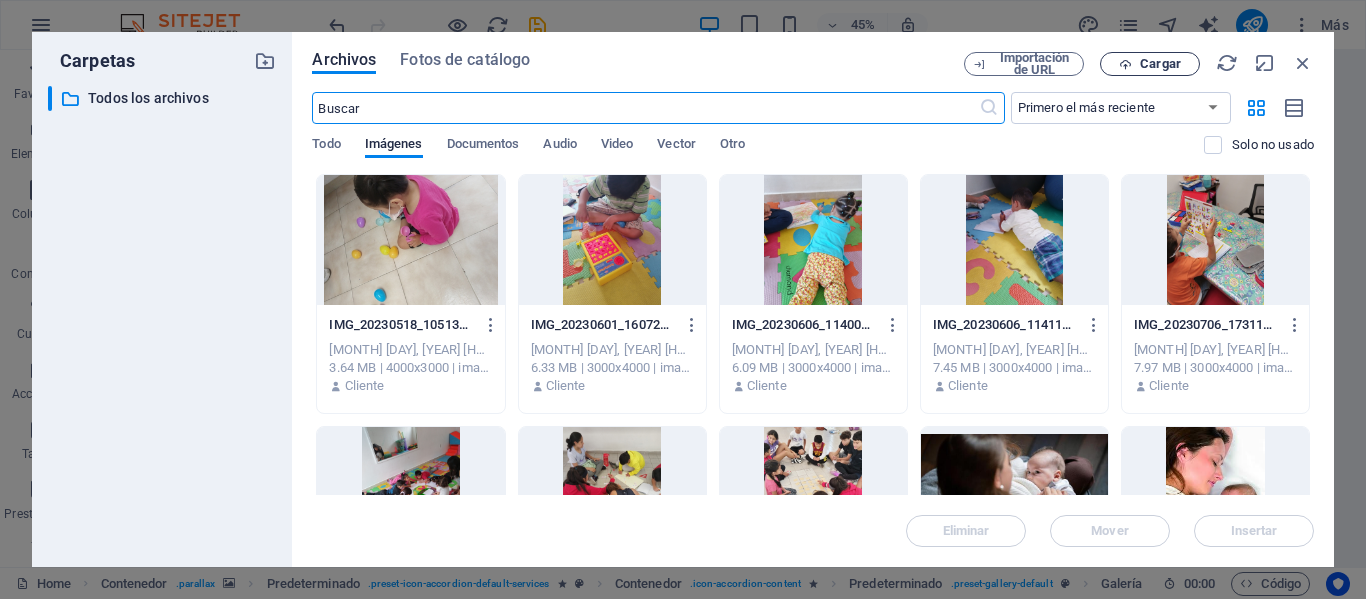 click on "Cargar" at bounding box center (1150, 64) 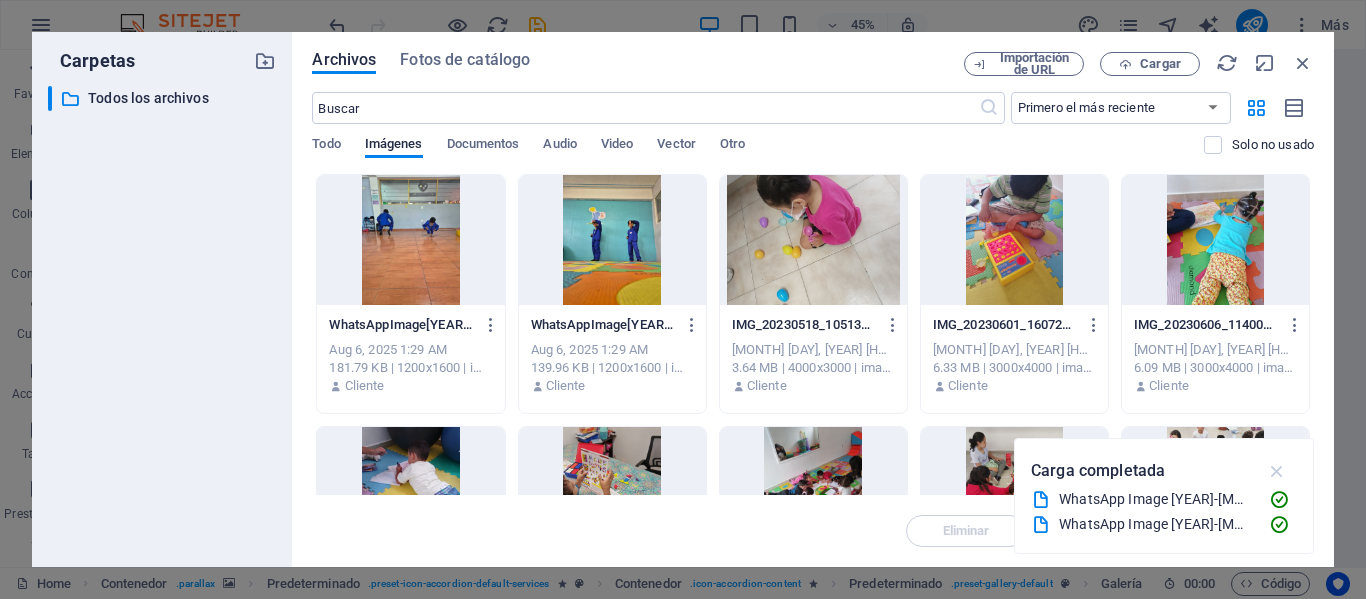 click at bounding box center [1277, 471] 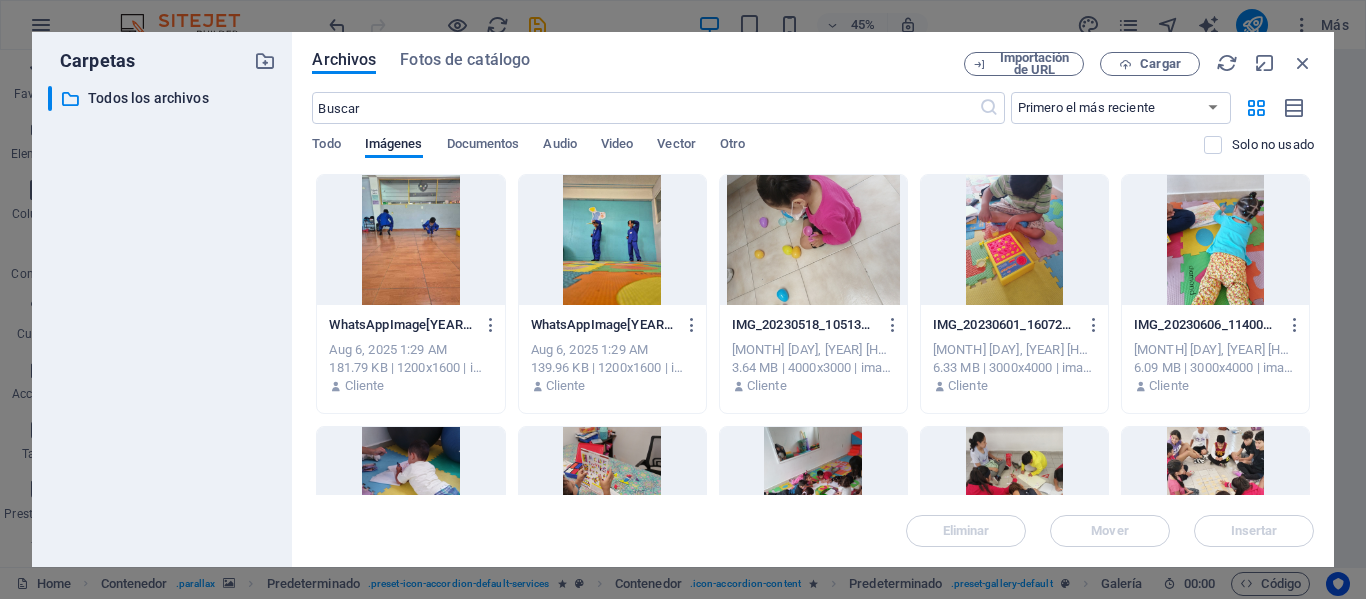 click at bounding box center (612, 240) 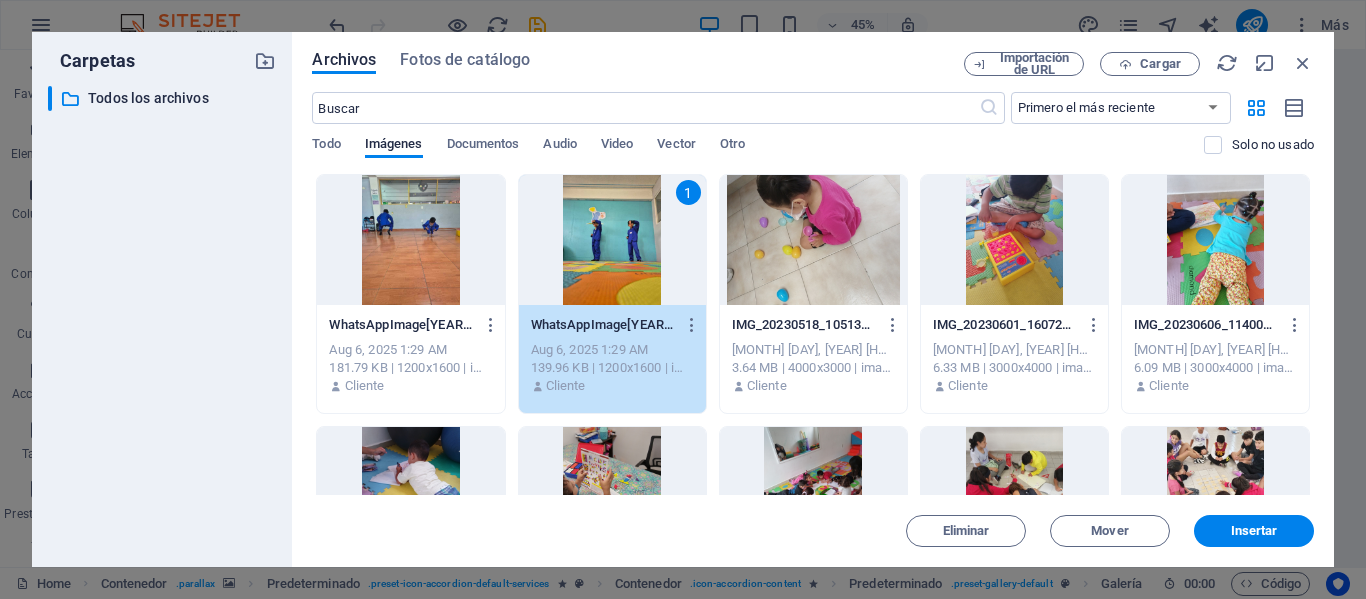 click at bounding box center [410, 240] 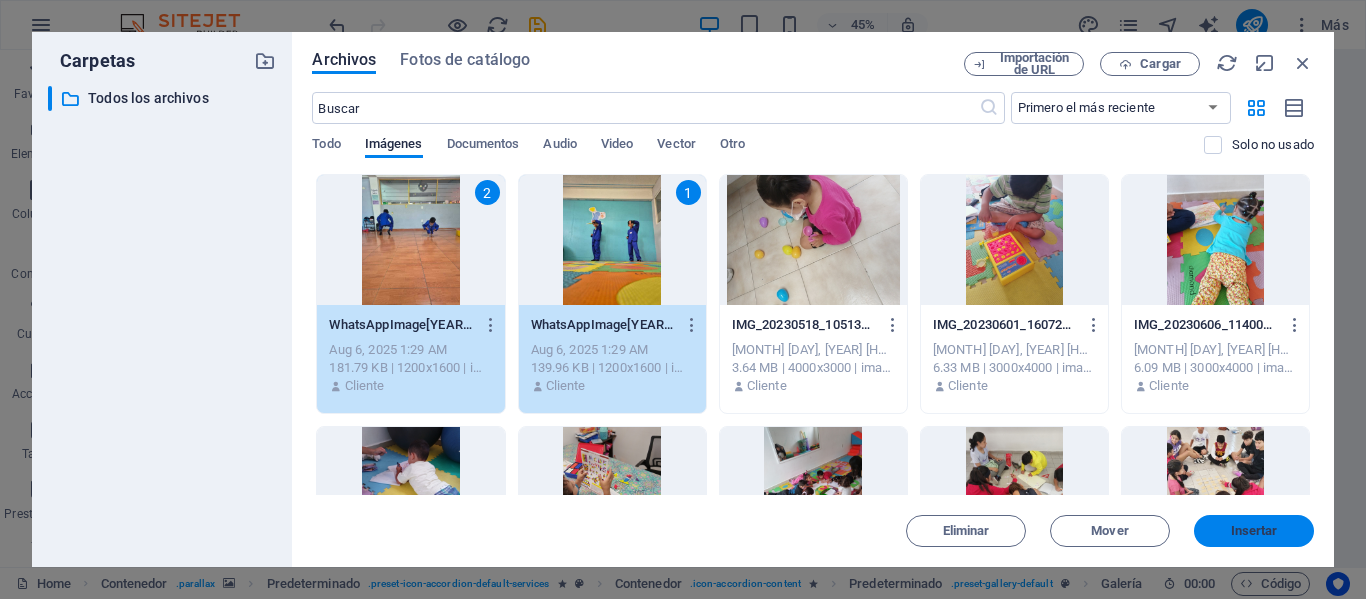 click on "Insertar" at bounding box center (1254, 531) 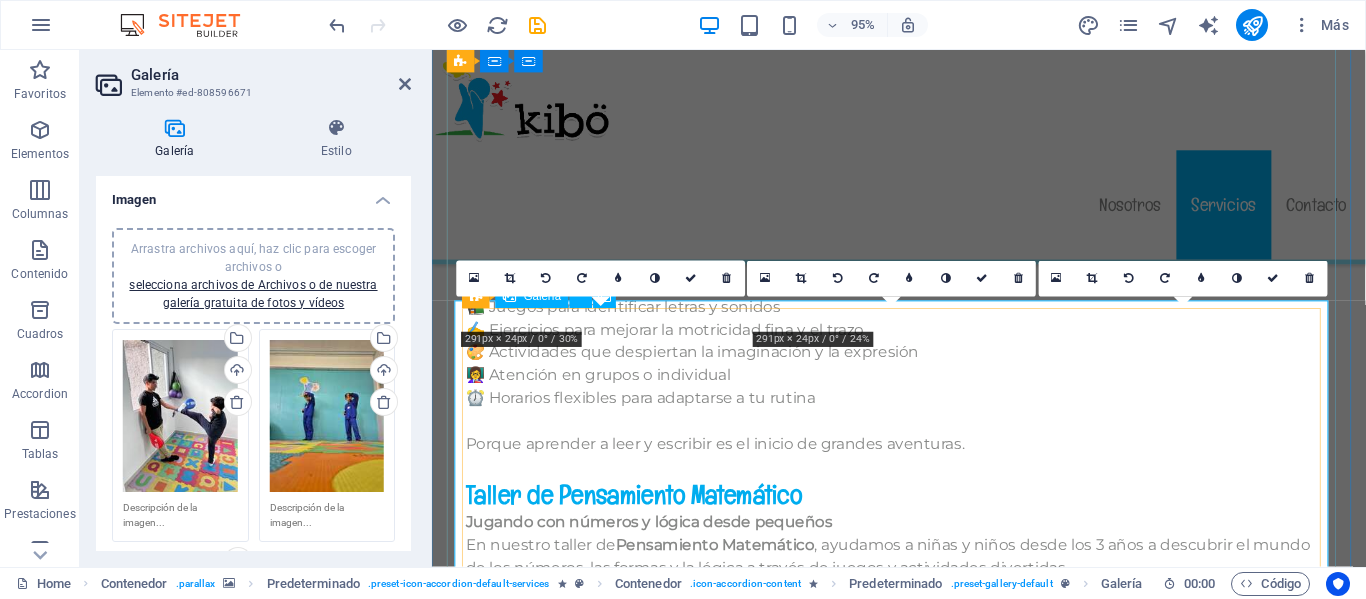 scroll, scrollTop: 7482, scrollLeft: 0, axis: vertical 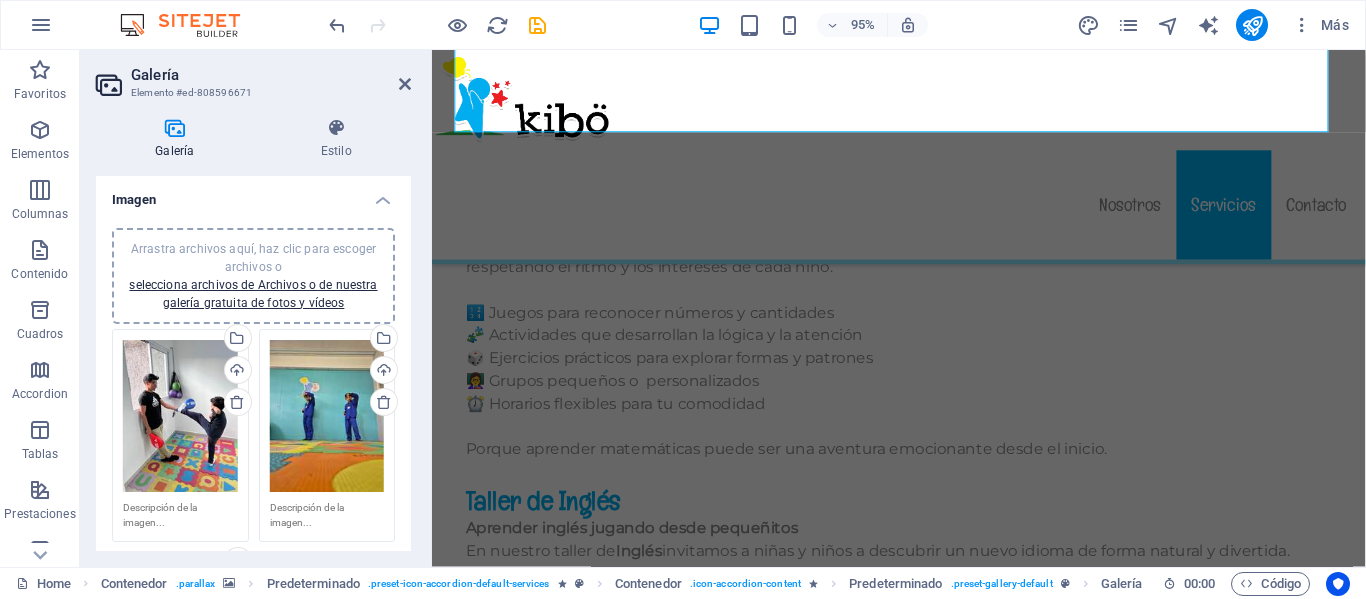 click on "Galería Elemento #ed-808596671 Galería Estilo Imagen Arrastra archivos aquí, haz clic para escoger archivos o  selecciona archivos de Archivos o de nuestra galería gratuita de fotos y vídeos Arrastra archivos aquí, haz clic para escoger archivos o  selecciona archivos de Archivos o de nuestra galería gratuita de fotos y vídeos Selecciona archivos del administrador de archivos, de la galería de fotos o carga archivo(s) Cargar Arrastra archivos aquí, haz clic para escoger archivos o  selecciona archivos de Archivos o de nuestra galería gratuita de fotos y vídeos Selecciona archivos del administrador de archivos, de la galería de fotos o carga archivo(s) Cargar Arrastra archivos aquí, haz clic para escoger archivos o  selecciona archivos de Archivos o de nuestra galería gratuita de fotos y vídeos Selecciona archivos del administrador de archivos, de la galería de fotos o carga archivo(s) Cargar Eliminar todas las imágenes Configuración Relación de aspecto Ninguna relación de aspecto fija 4:3" at bounding box center [256, 308] 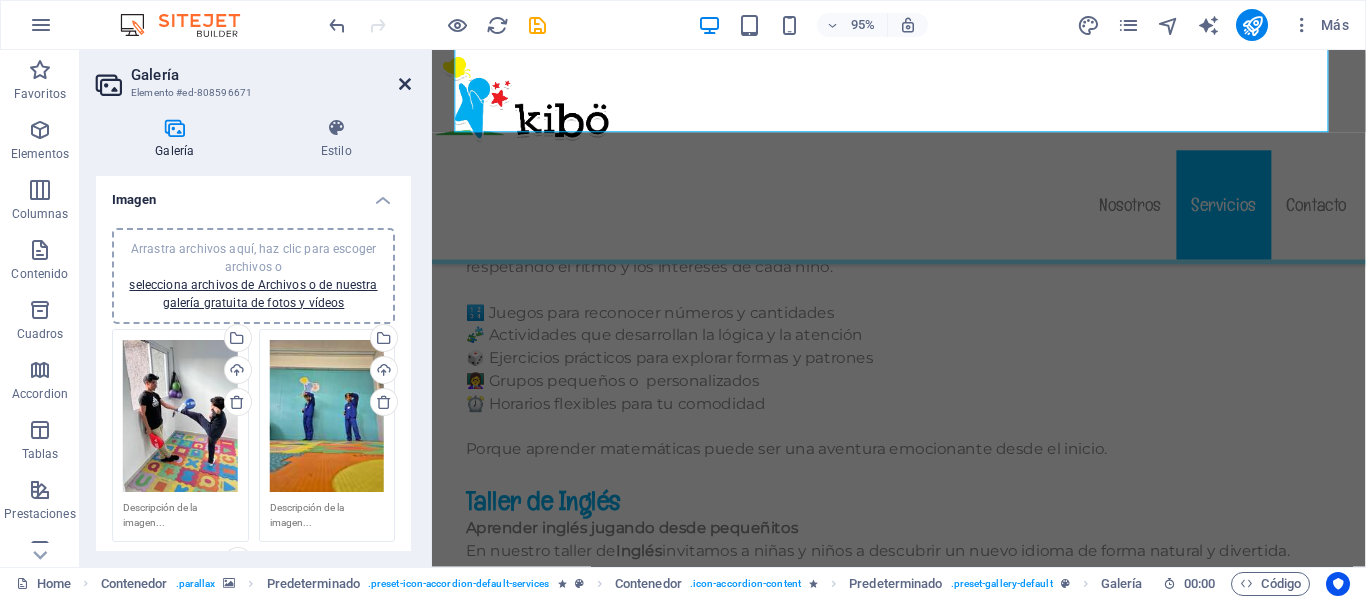 click at bounding box center [405, 84] 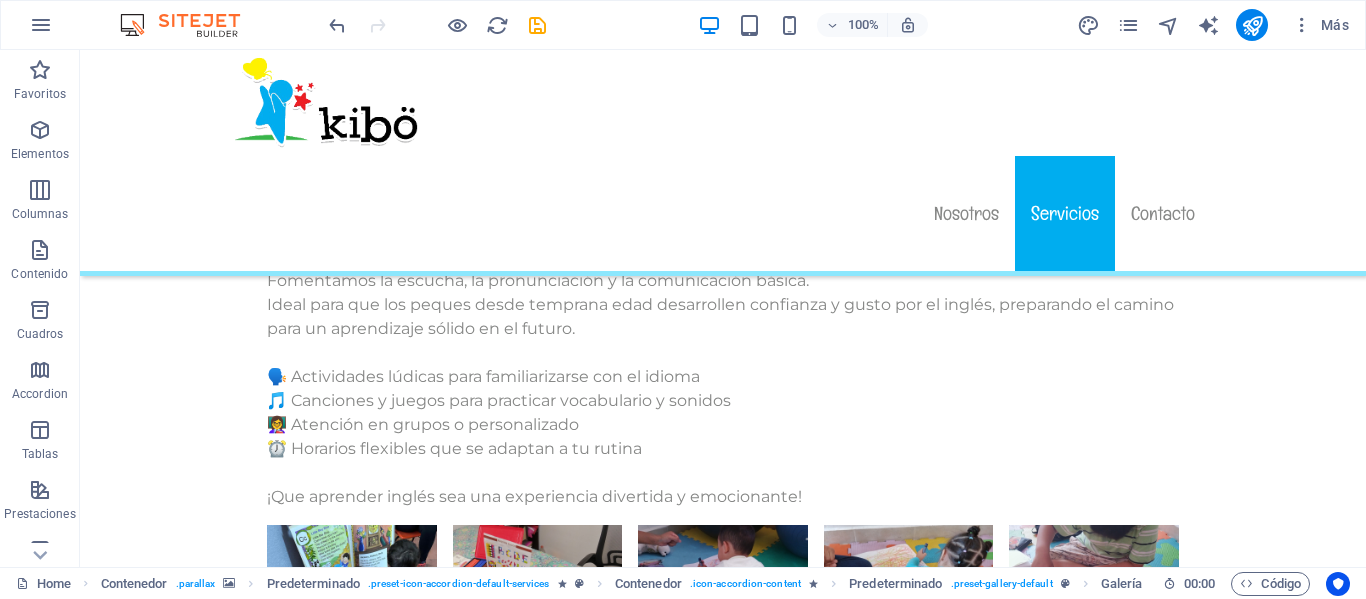 scroll, scrollTop: 8313, scrollLeft: 0, axis: vertical 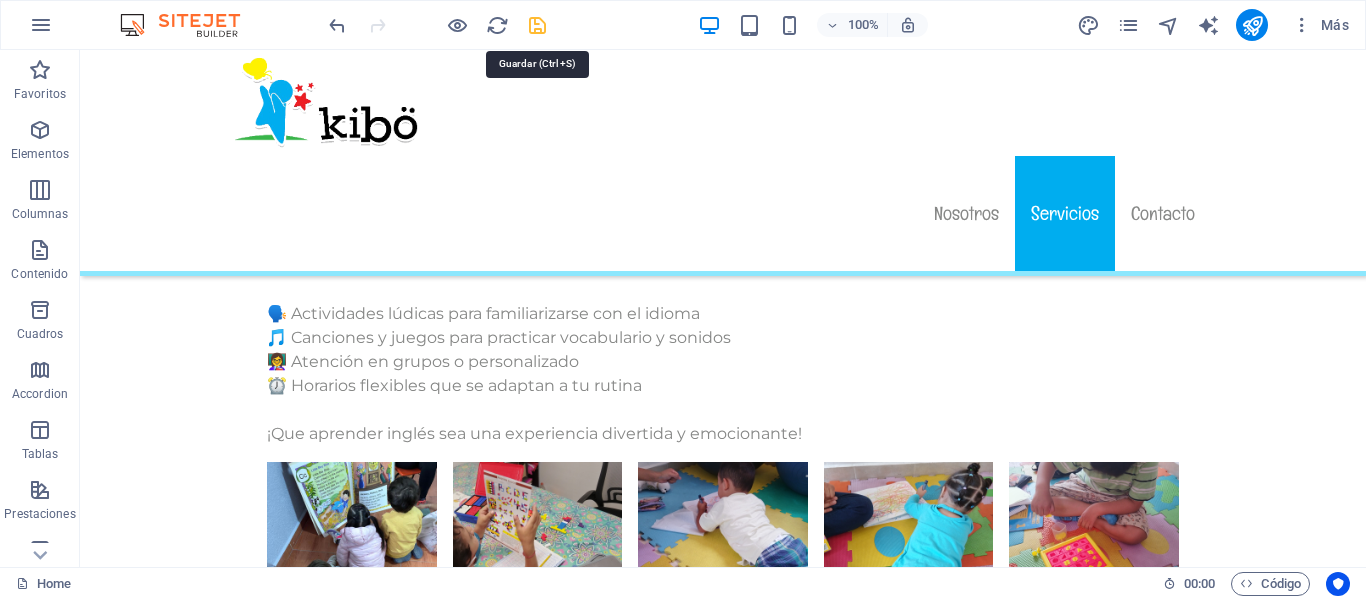 click at bounding box center (537, 25) 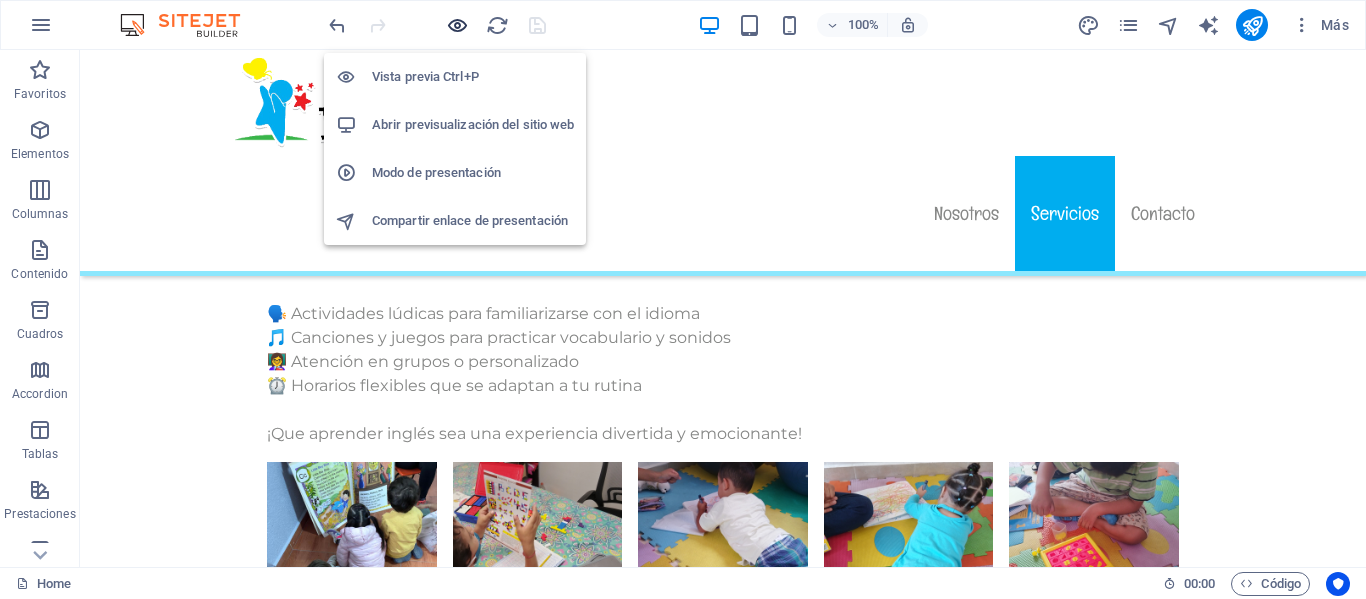 click at bounding box center (457, 25) 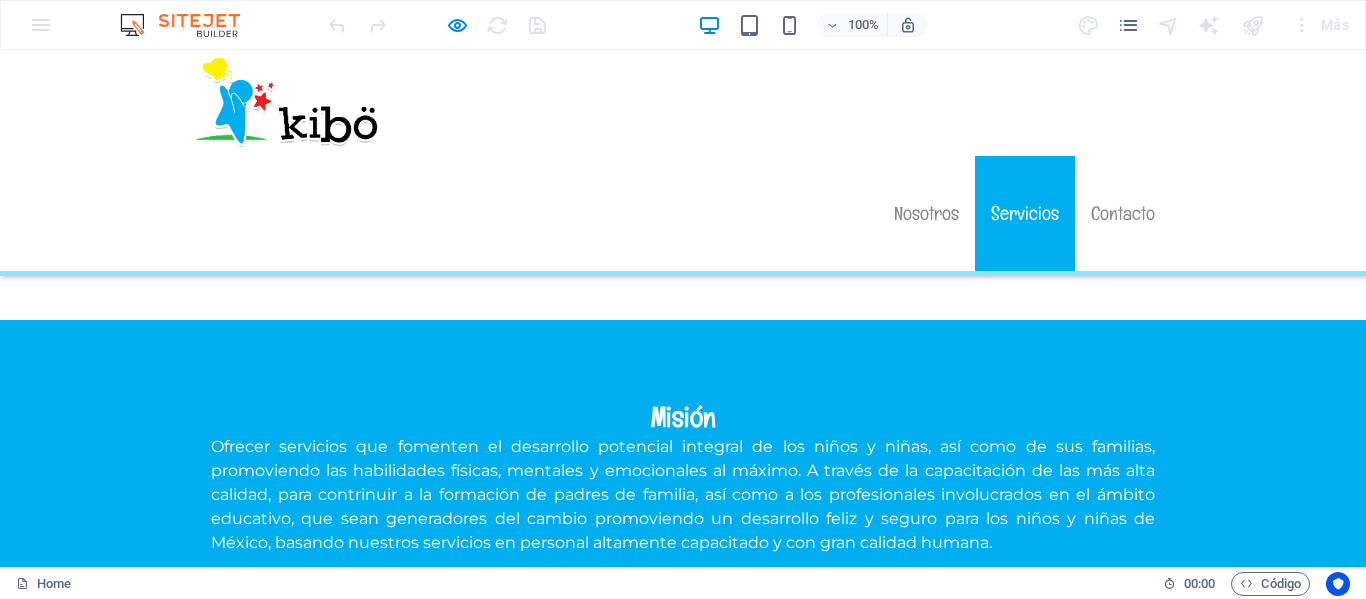 scroll, scrollTop: 2216, scrollLeft: 0, axis: vertical 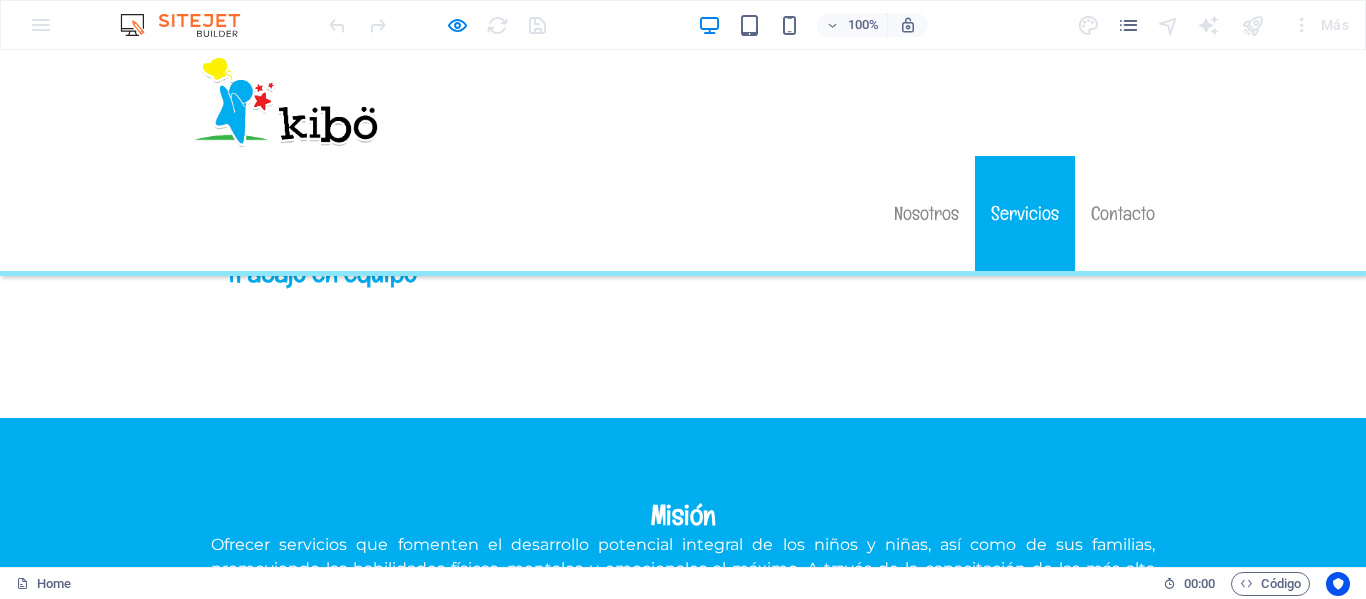 click on "Taekwondo" at bounding box center [683, 2269] 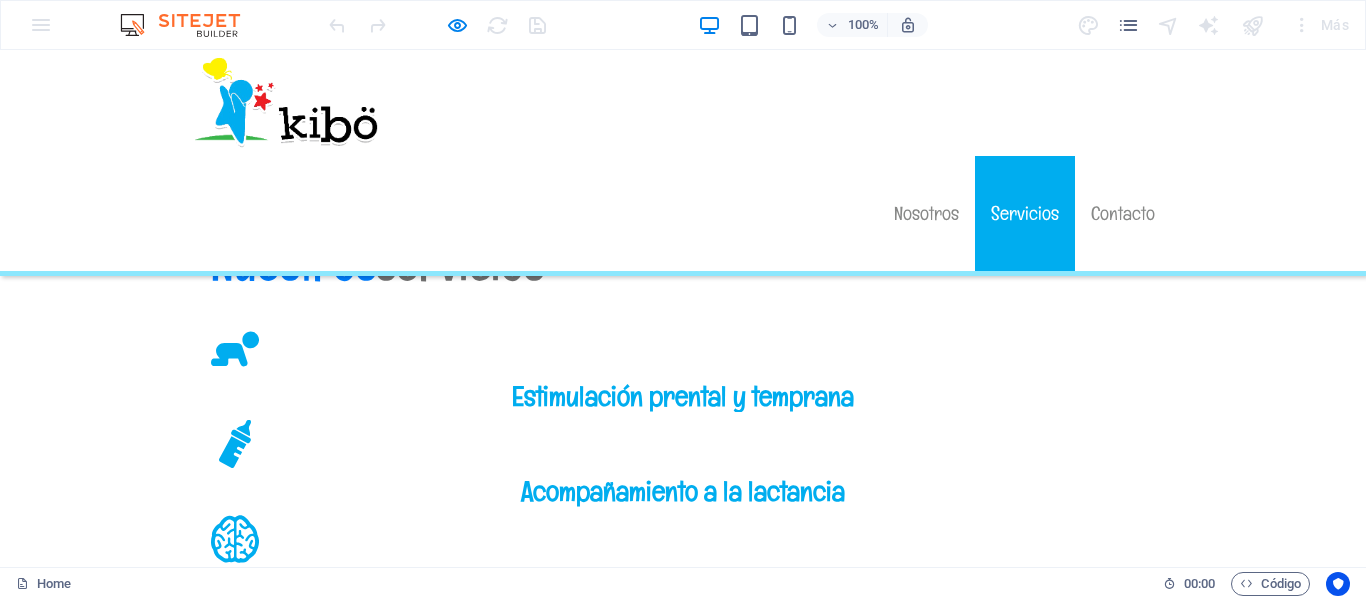 scroll, scrollTop: 3870, scrollLeft: 0, axis: vertical 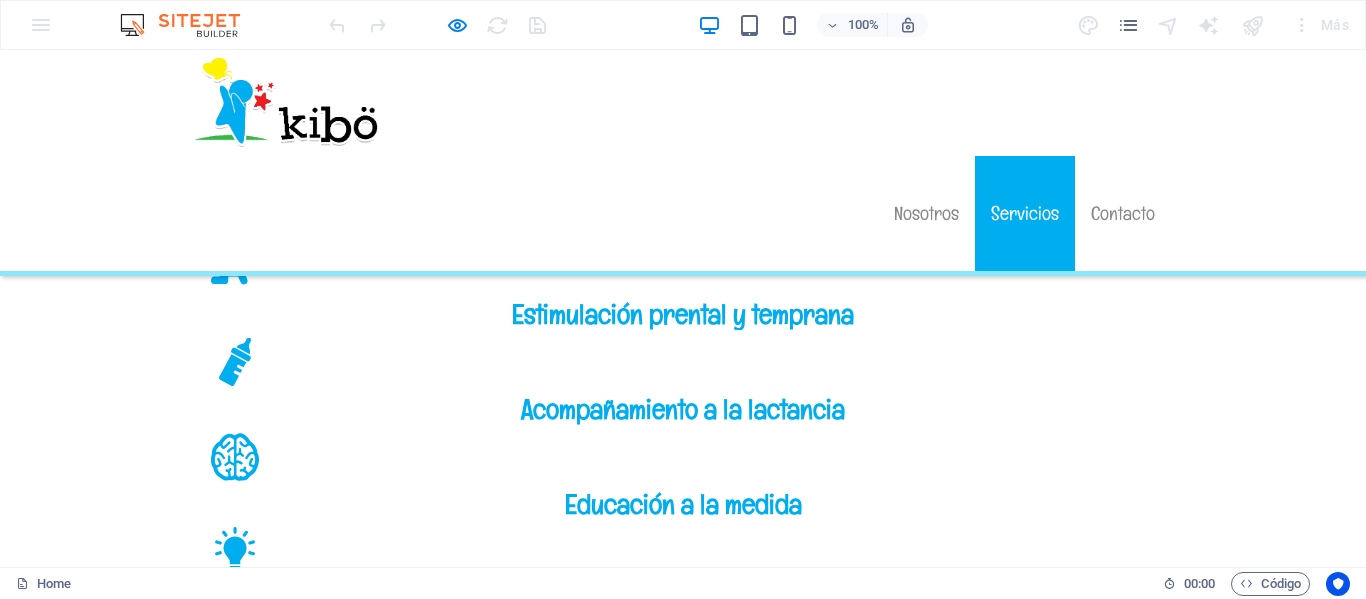 click at bounding box center (700, 2812) 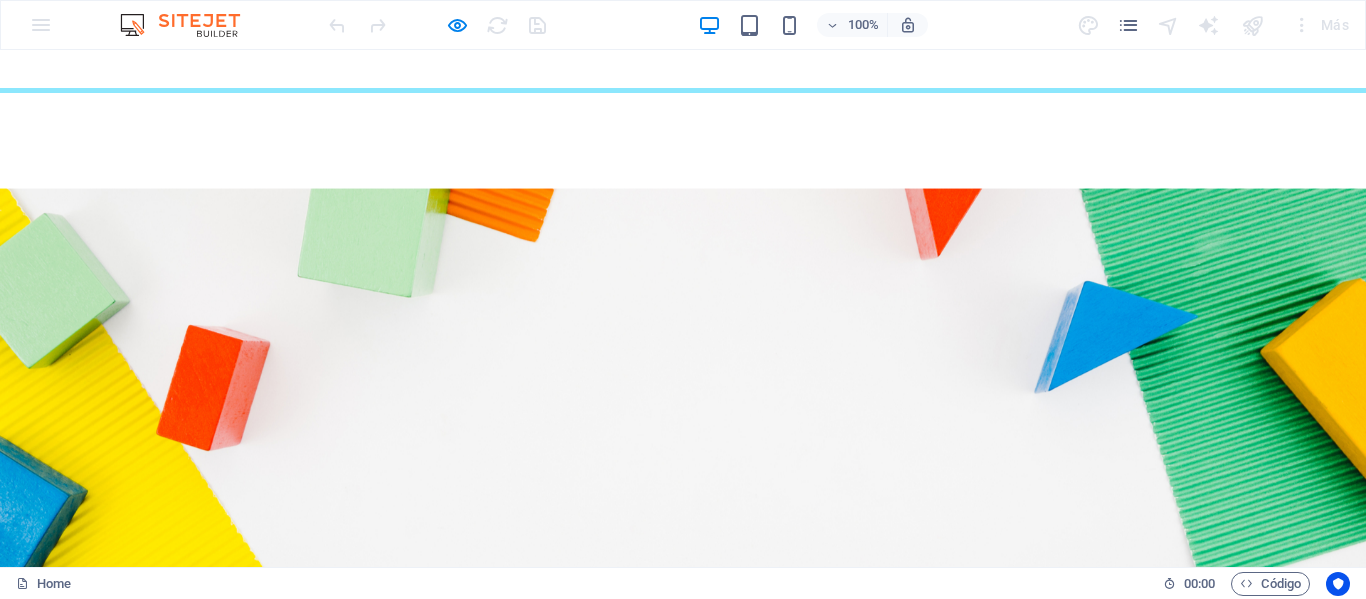 scroll, scrollTop: 238, scrollLeft: 0, axis: vertical 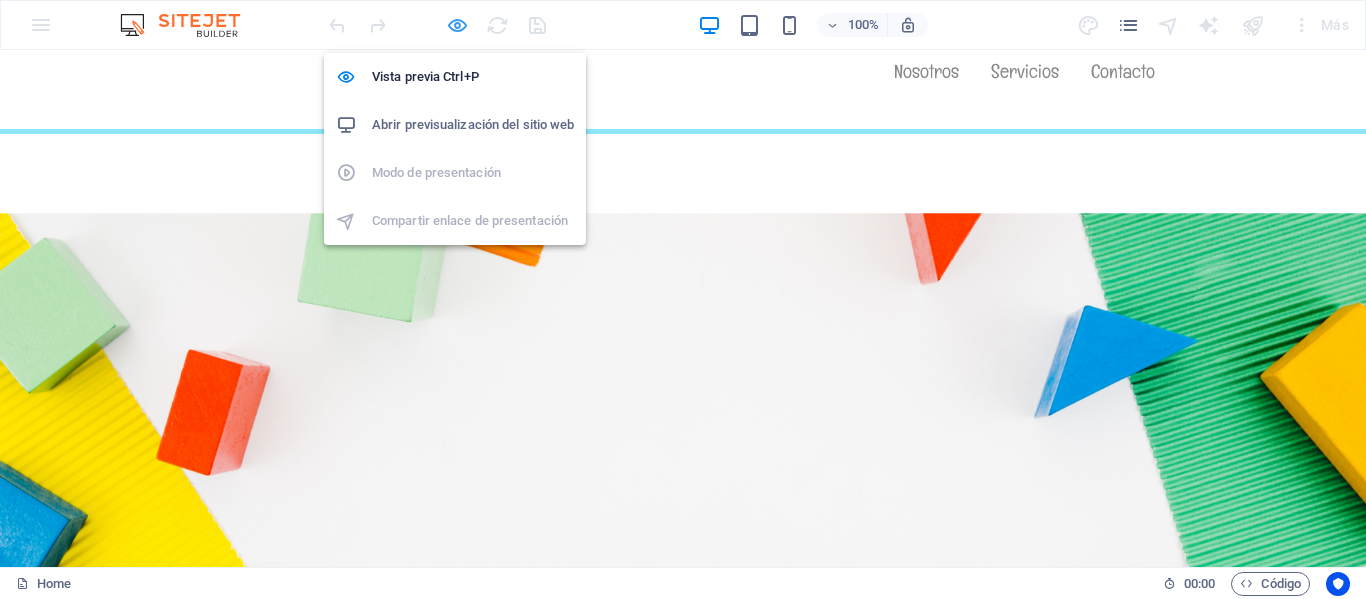 click at bounding box center [457, 25] 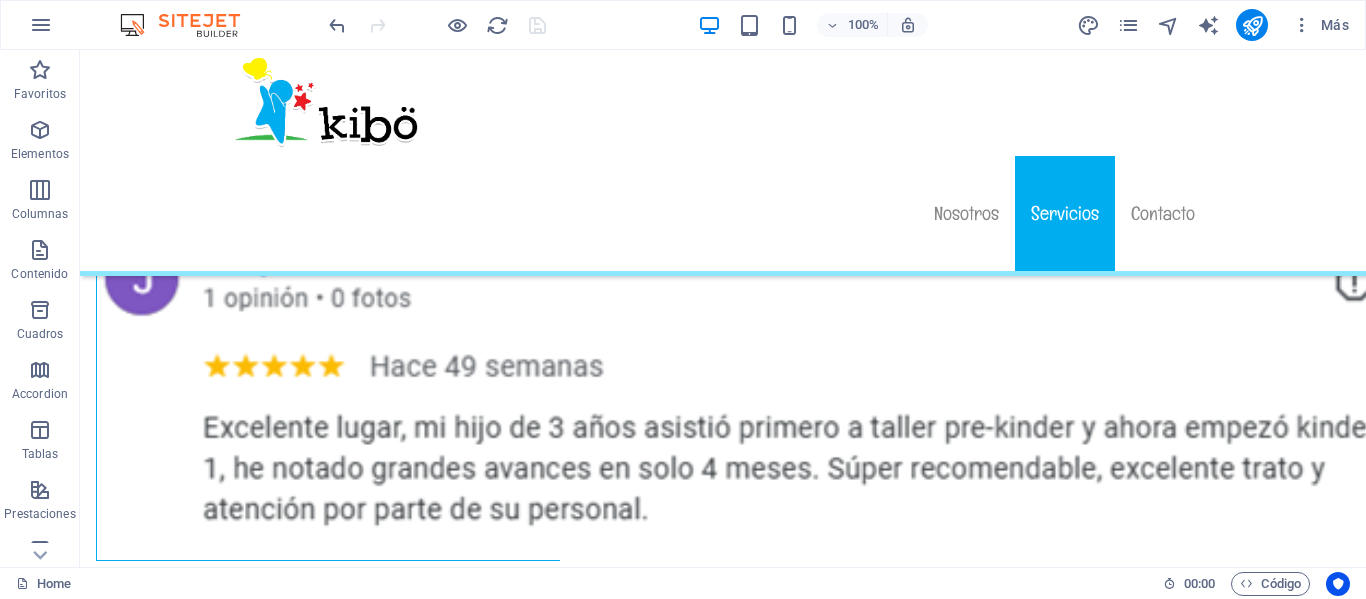 scroll, scrollTop: 14649, scrollLeft: 0, axis: vertical 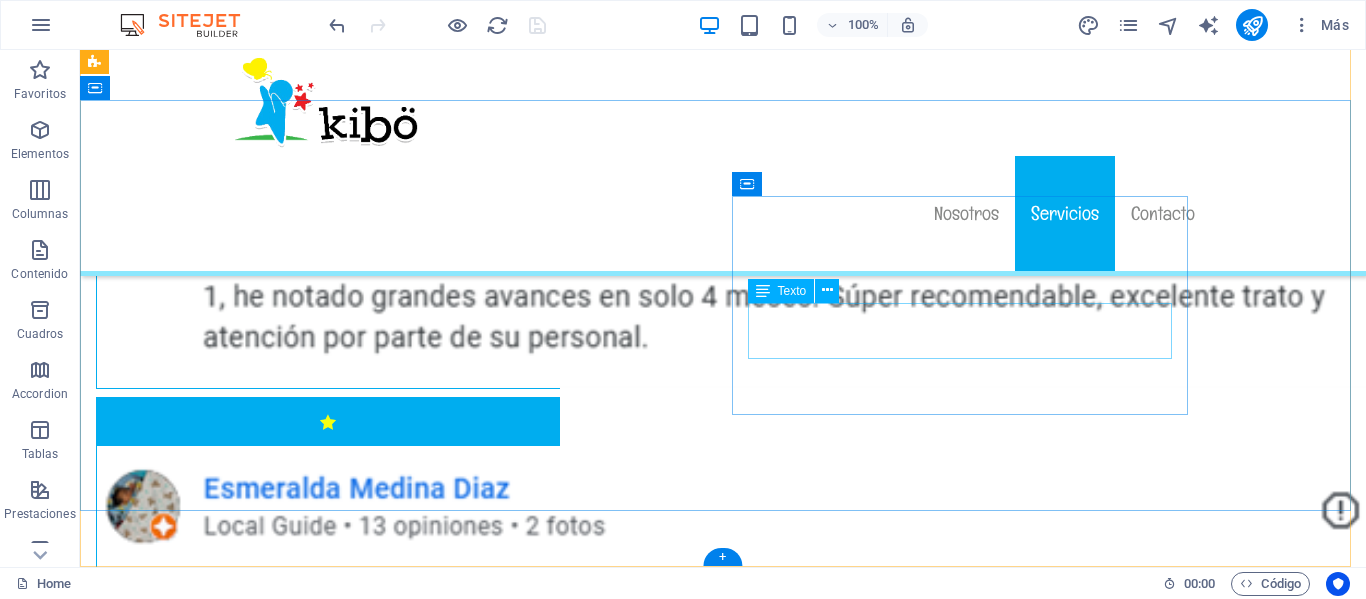 click on "[PHONE] [EMAIL_USER]@[DOMAIN].local" at bounding box center [723, 5234] 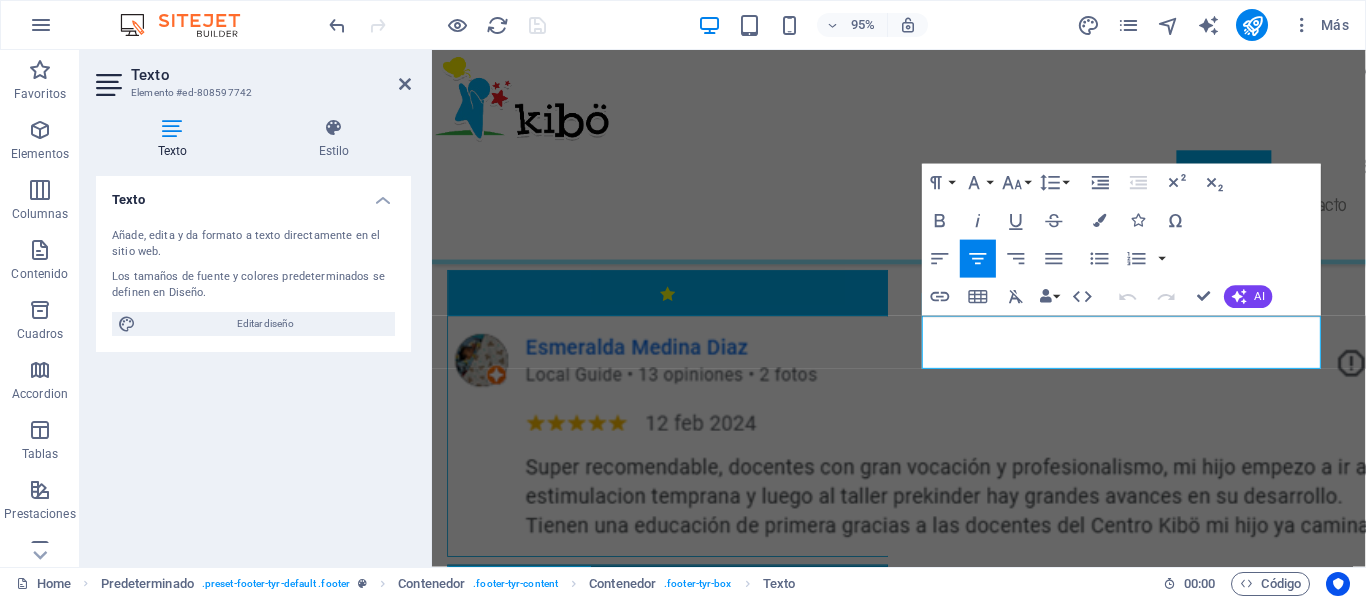 scroll, scrollTop: 14619, scrollLeft: 0, axis: vertical 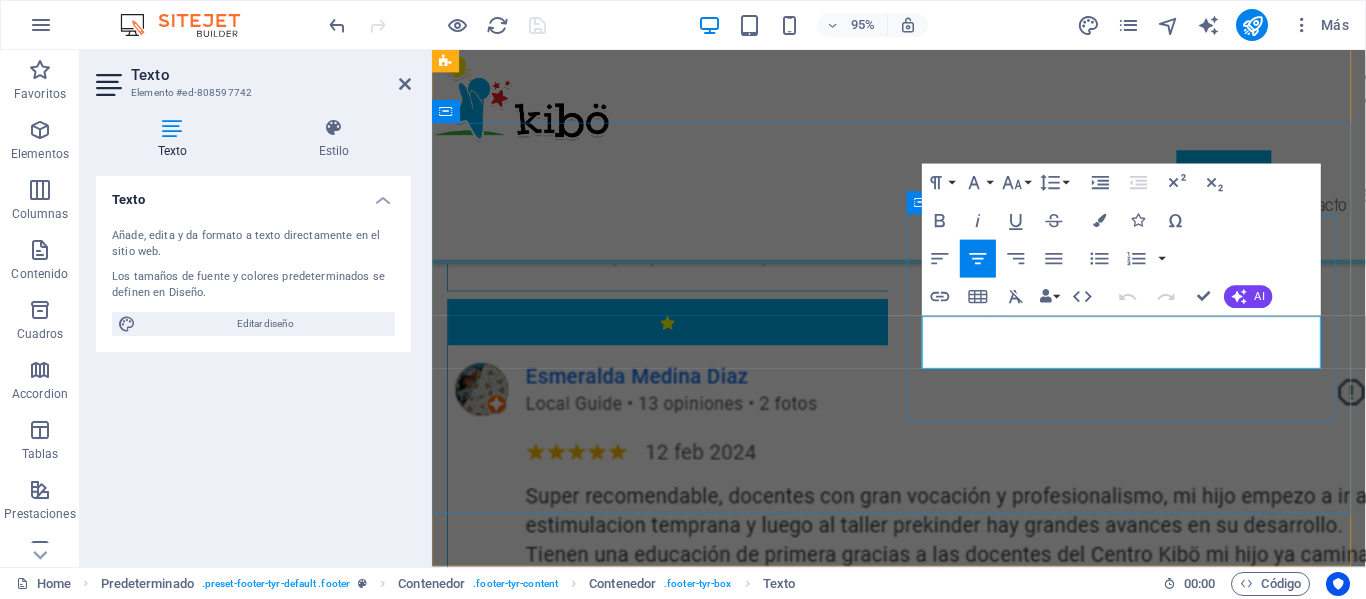 drag, startPoint x: 1101, startPoint y: 360, endPoint x: 1218, endPoint y: 368, distance: 117.273186 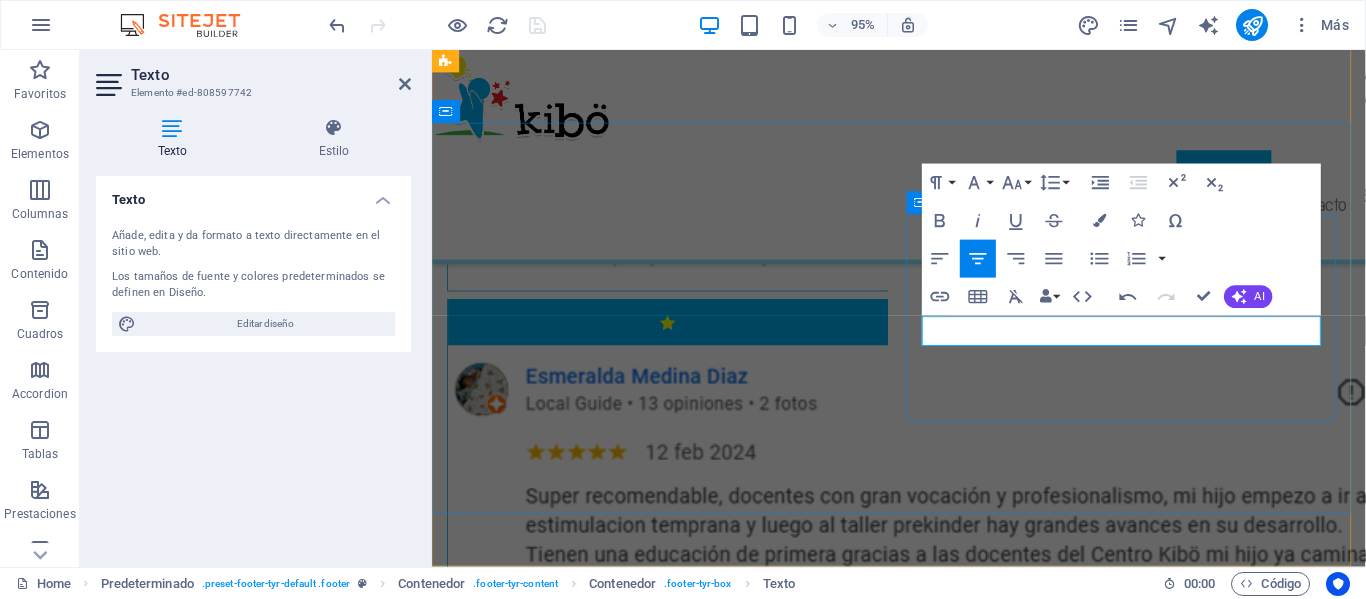 click on "Whatsapp   [PHONE] ​" at bounding box center [924, 4641] 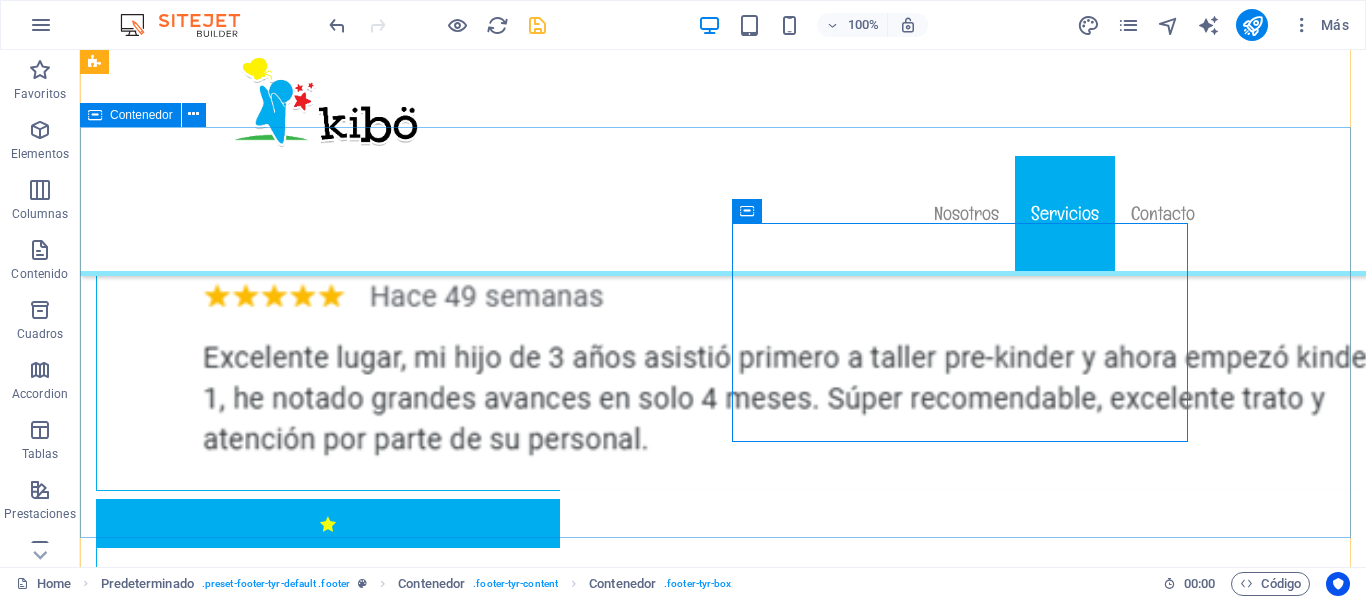 scroll, scrollTop: 14622, scrollLeft: 0, axis: vertical 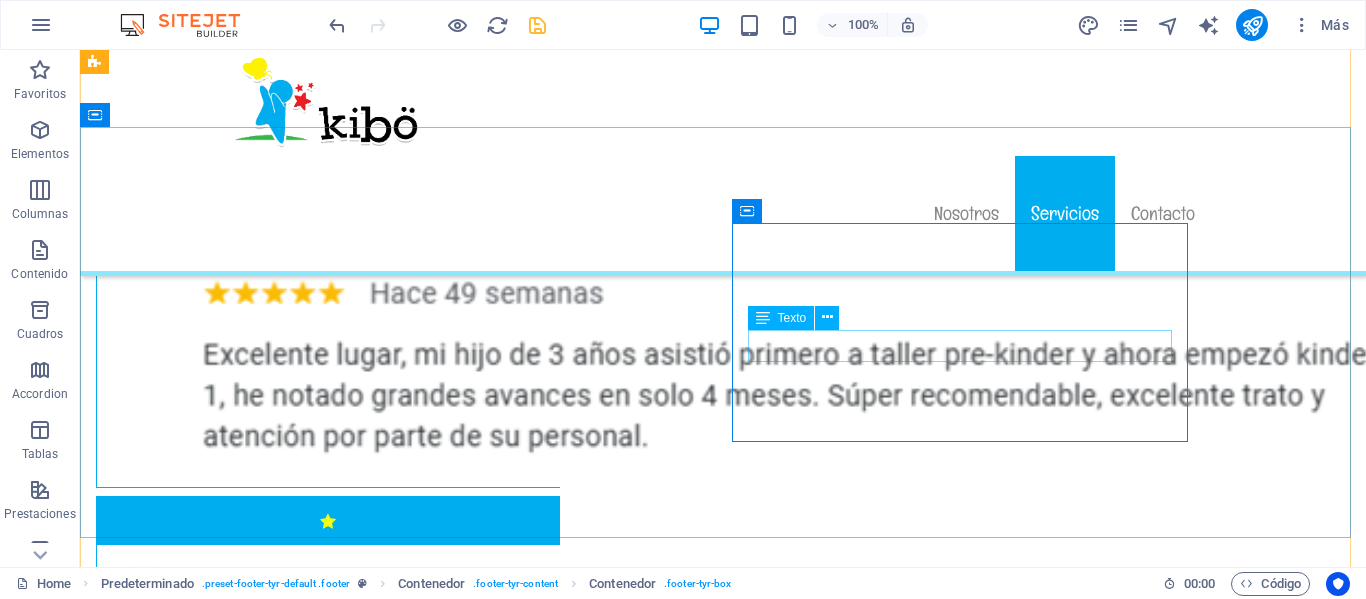 click on "556435-0335" at bounding box center (723, 5333) 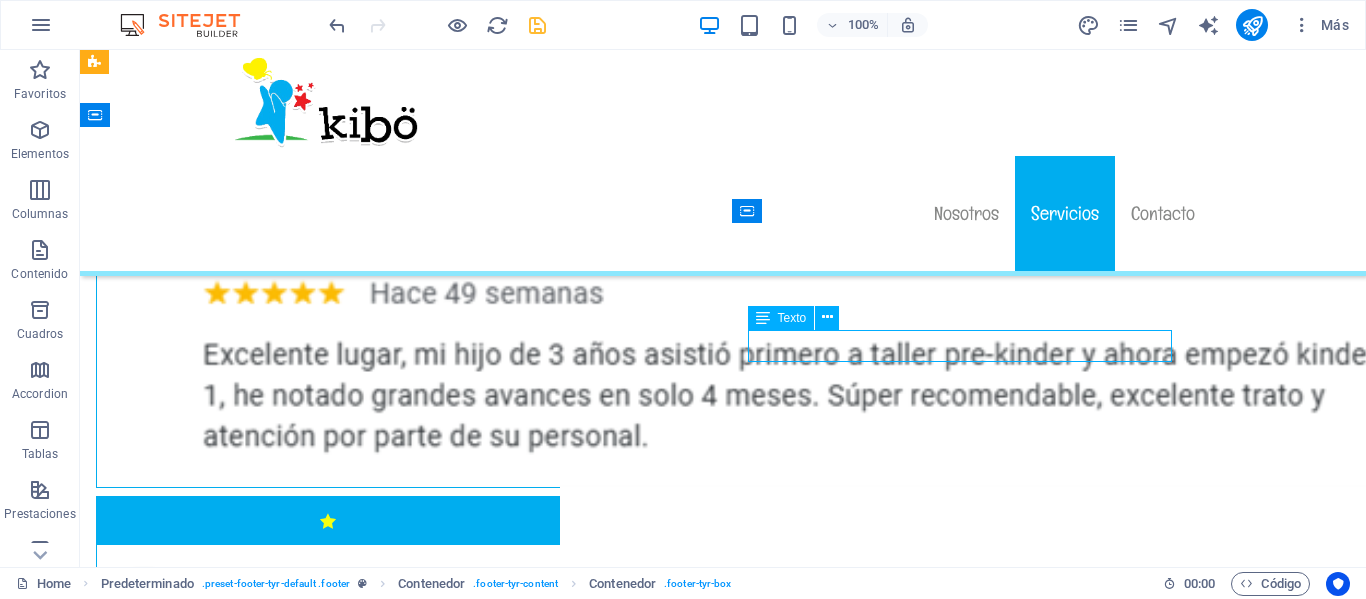 click on "556435-0335" at bounding box center (723, 5333) 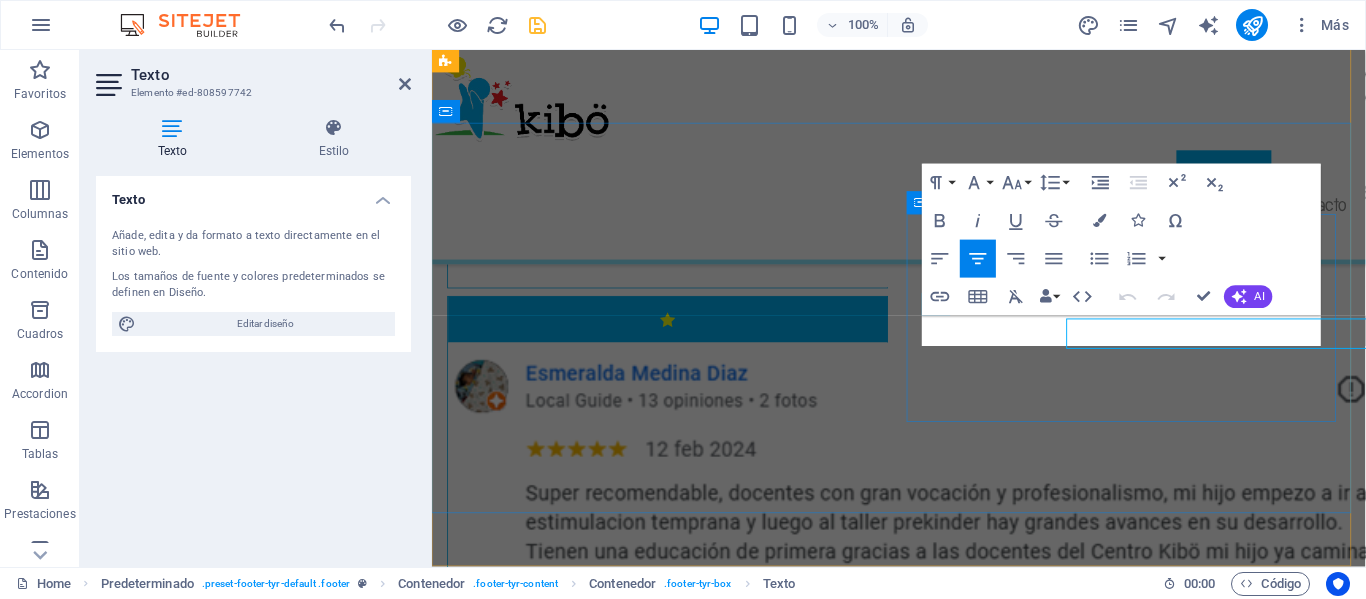 scroll, scrollTop: 14619, scrollLeft: 0, axis: vertical 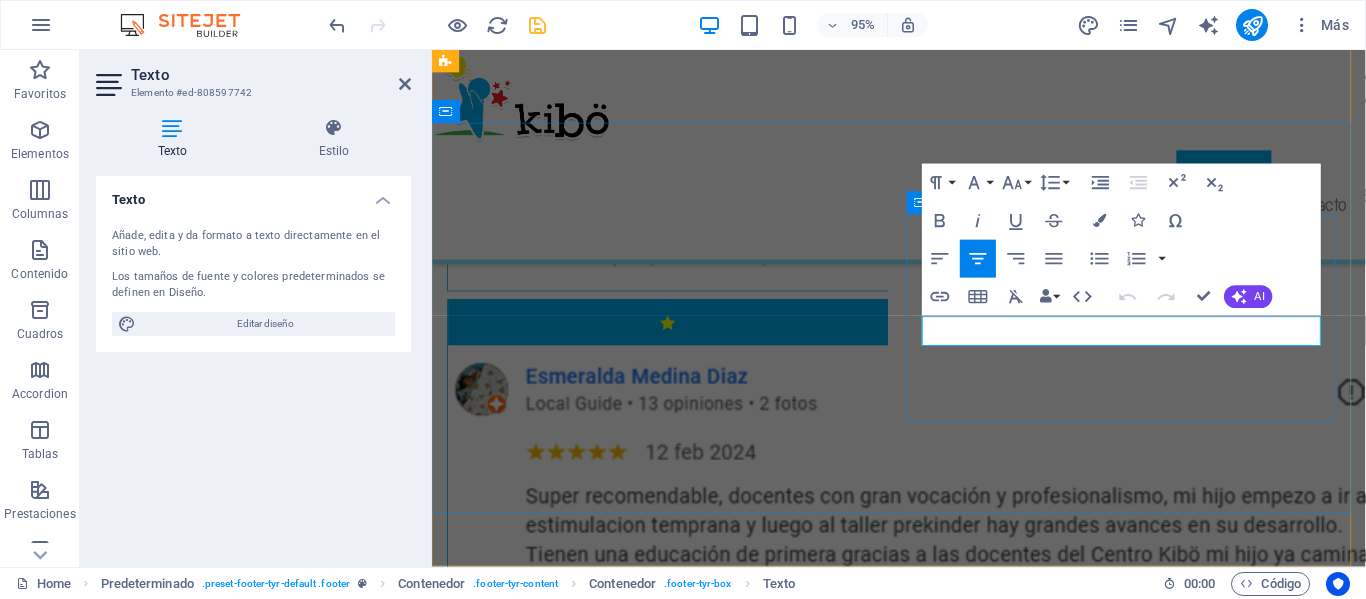 click on "556435-0335" at bounding box center [924, 4683] 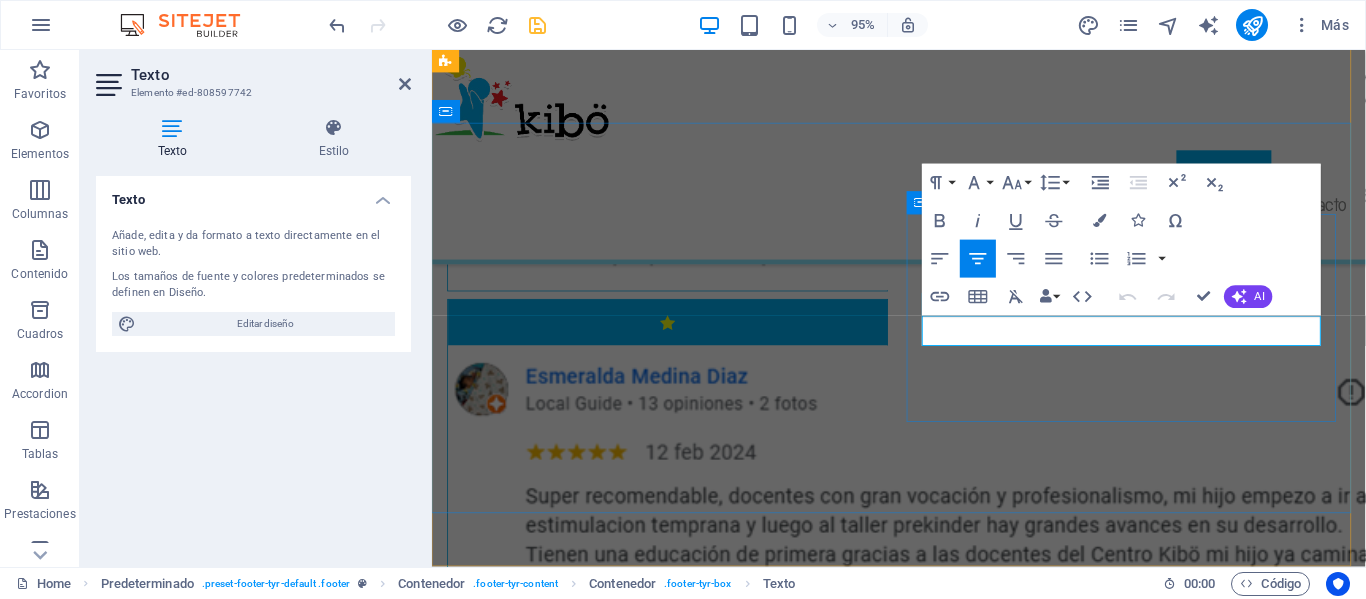 click on "Whatsapp   [PHONE]" at bounding box center [924, 4641] 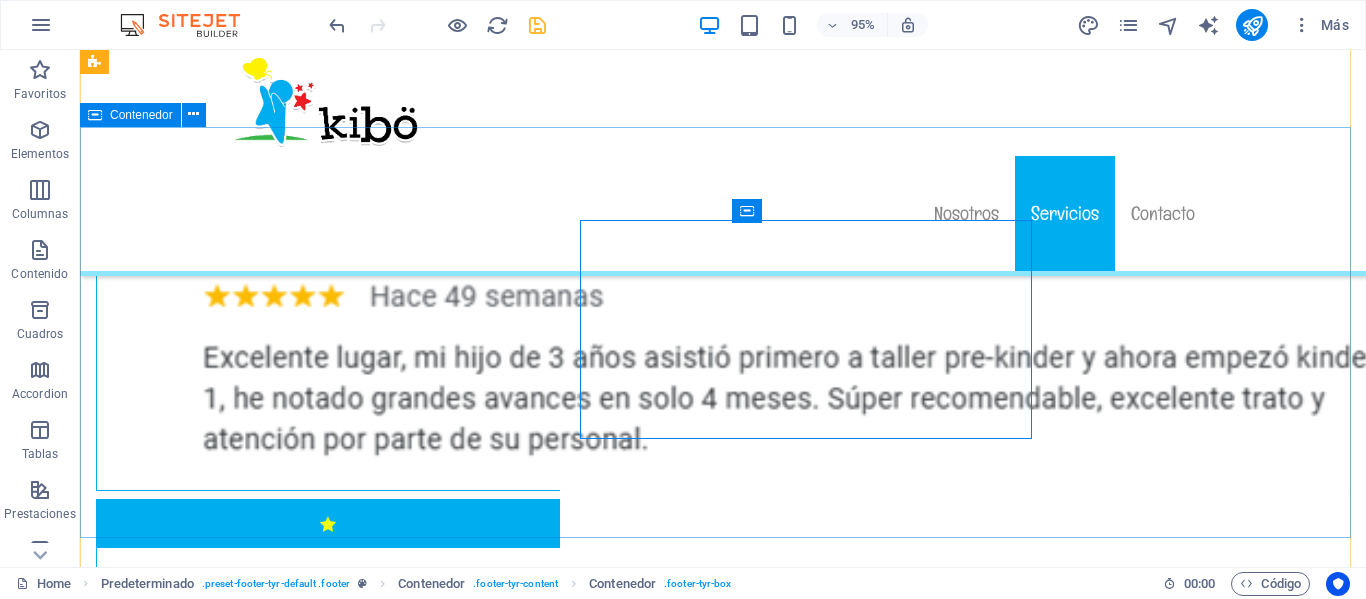 scroll, scrollTop: 14622, scrollLeft: 0, axis: vertical 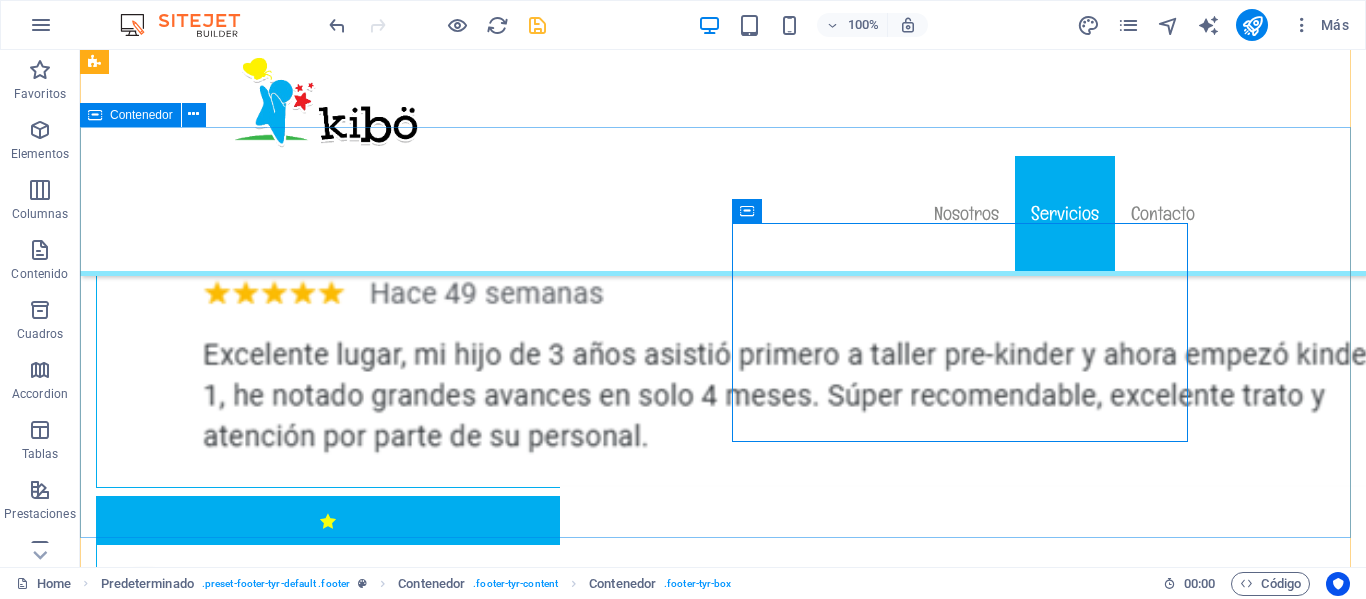 click on "Ubicación [STREET_NAME] [NUMBER] [CITY] [BOROUGH]Whatsapp [PHONE]" at bounding box center (723, 5174) 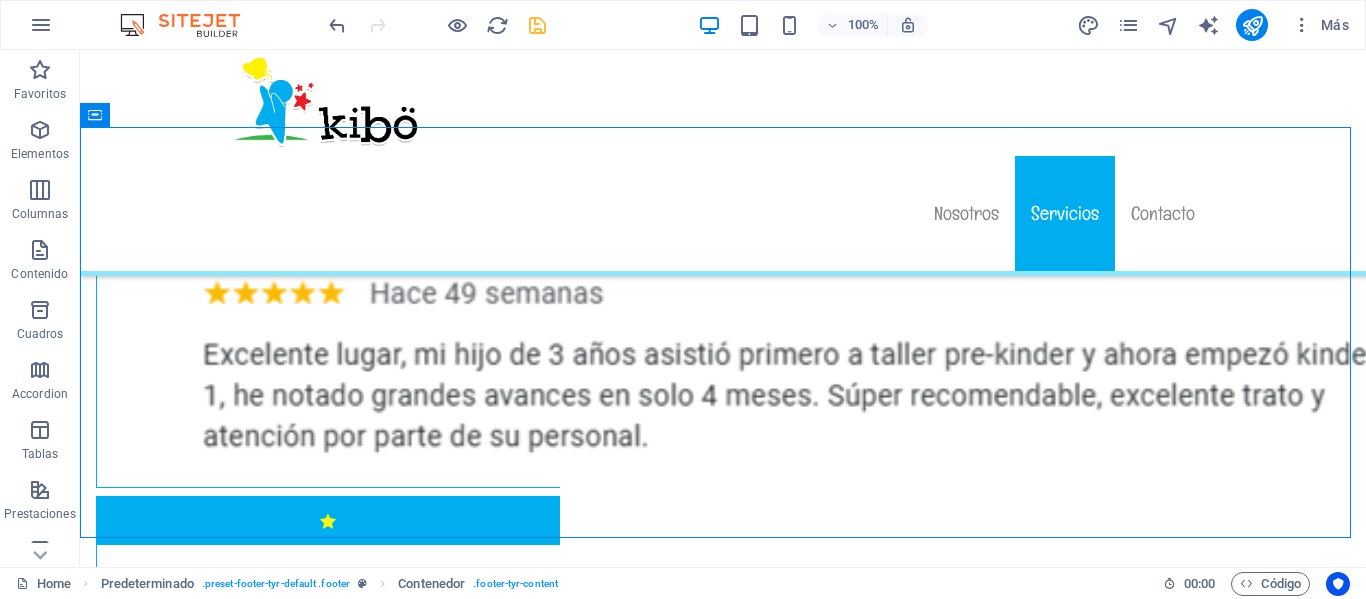 click at bounding box center [537, 25] 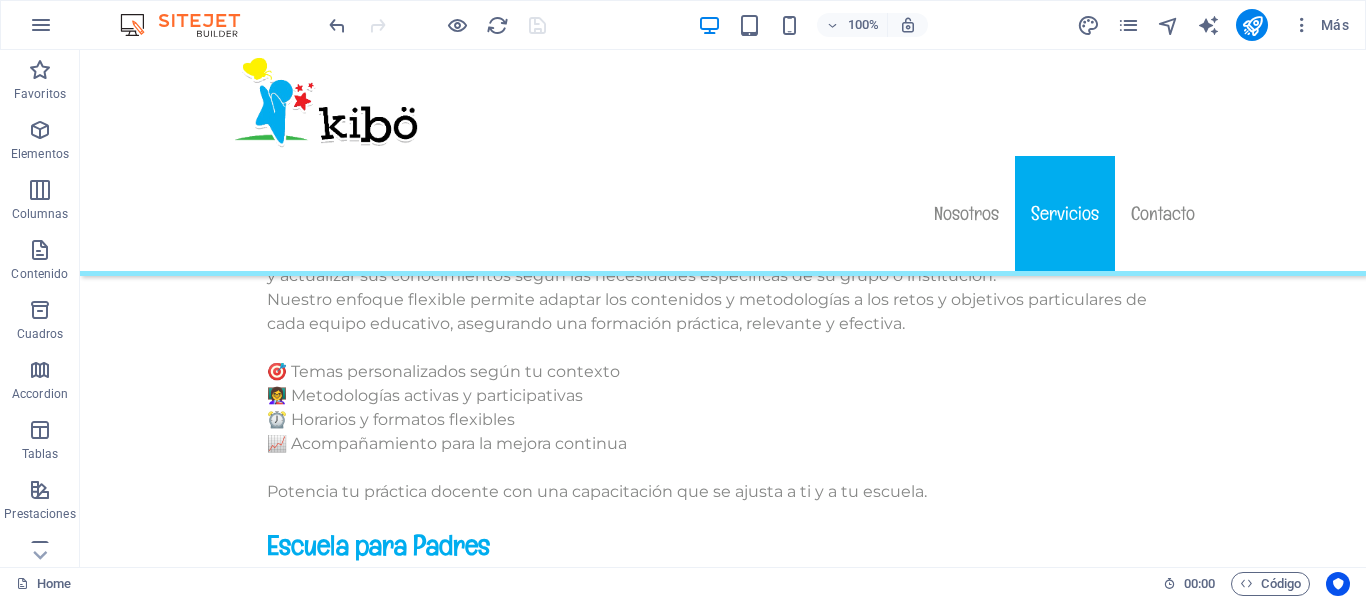 scroll, scrollTop: 12444, scrollLeft: 0, axis: vertical 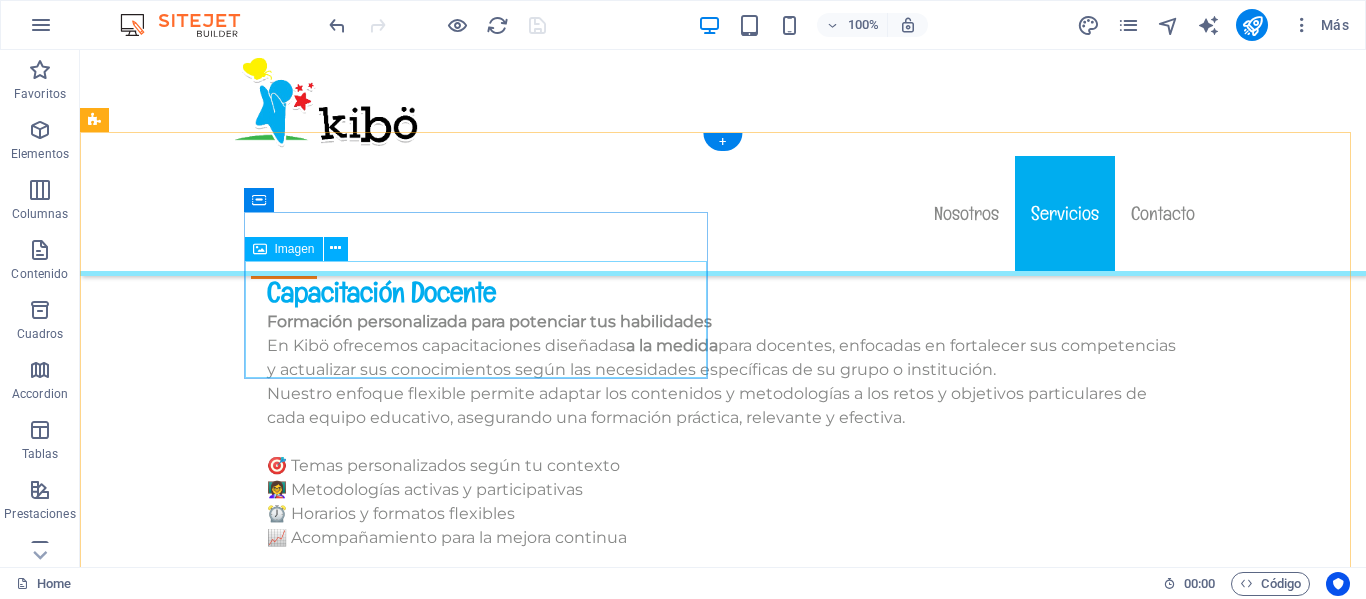click at bounding box center [328, 1763] 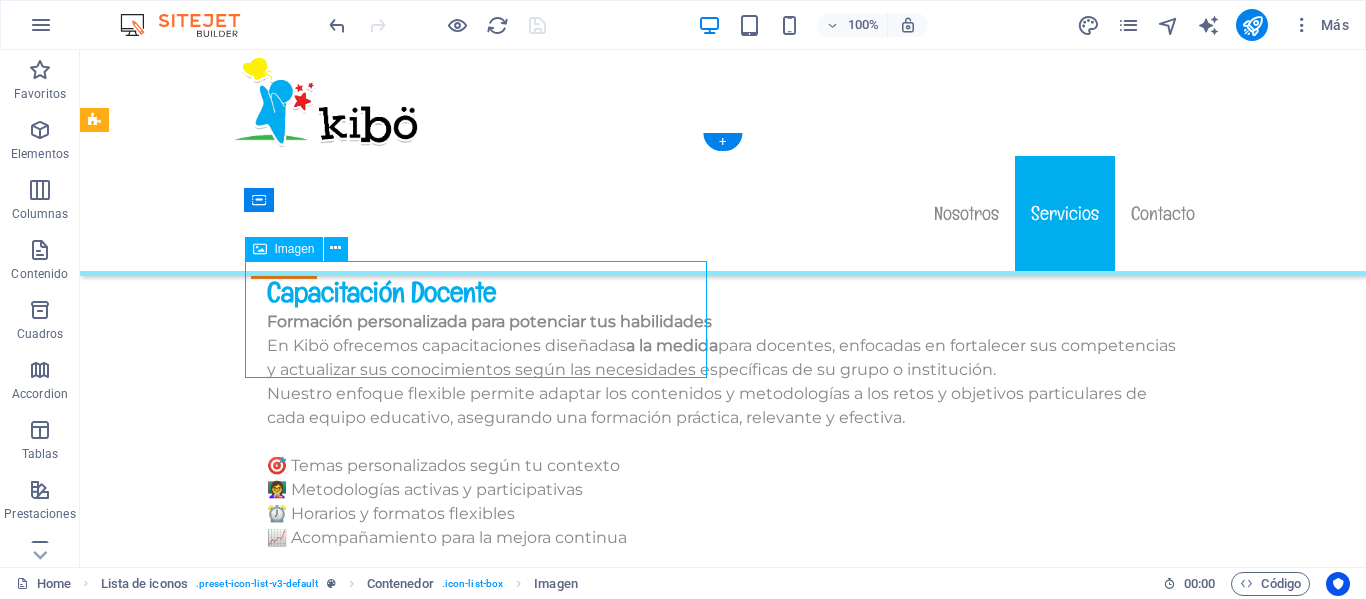 click at bounding box center (328, 1763) 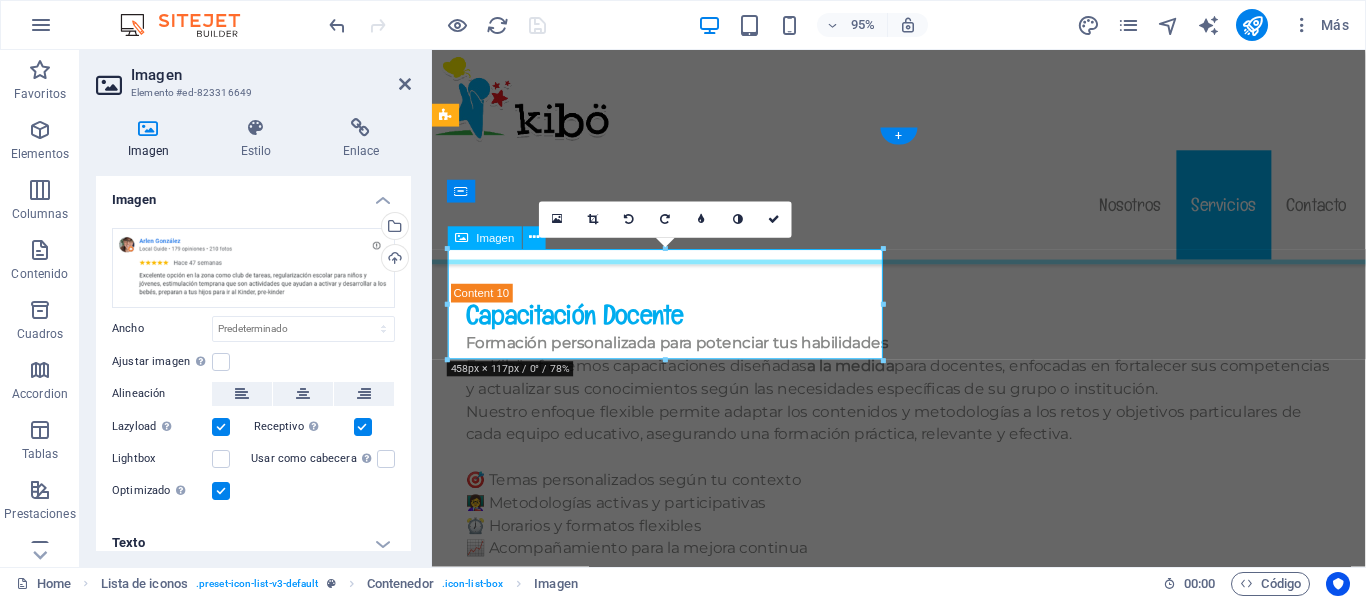 scroll, scrollTop: 12447, scrollLeft: 0, axis: vertical 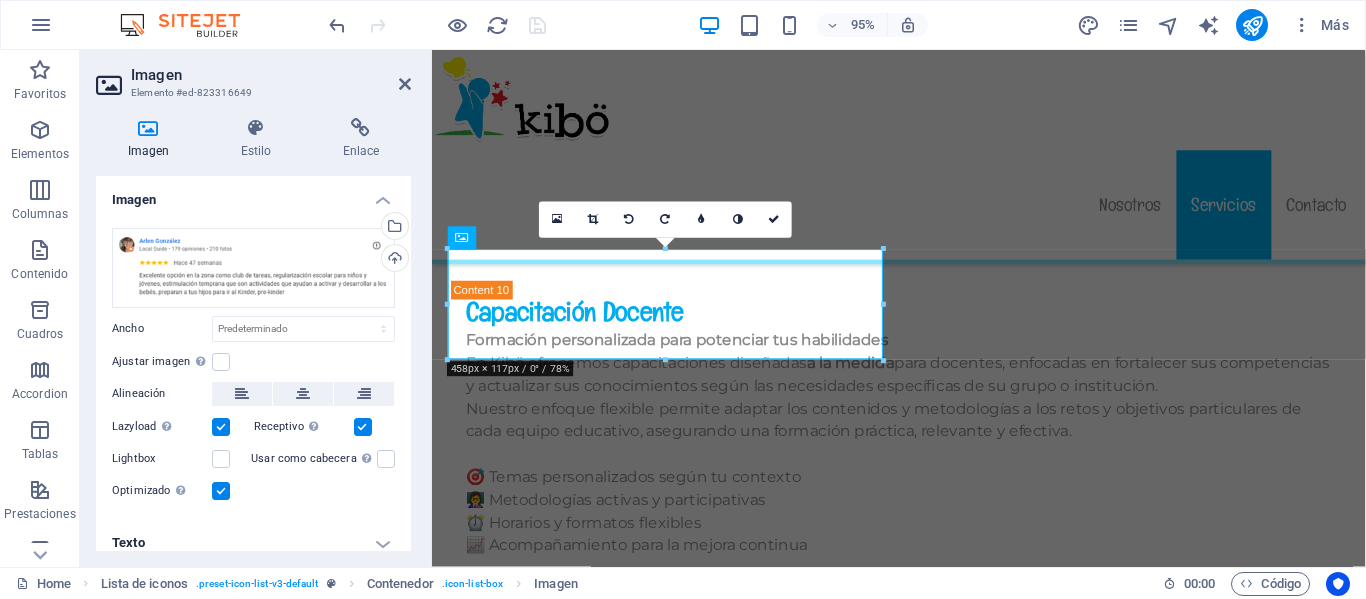 drag, startPoint x: 406, startPoint y: 299, endPoint x: 404, endPoint y: 421, distance: 122.016396 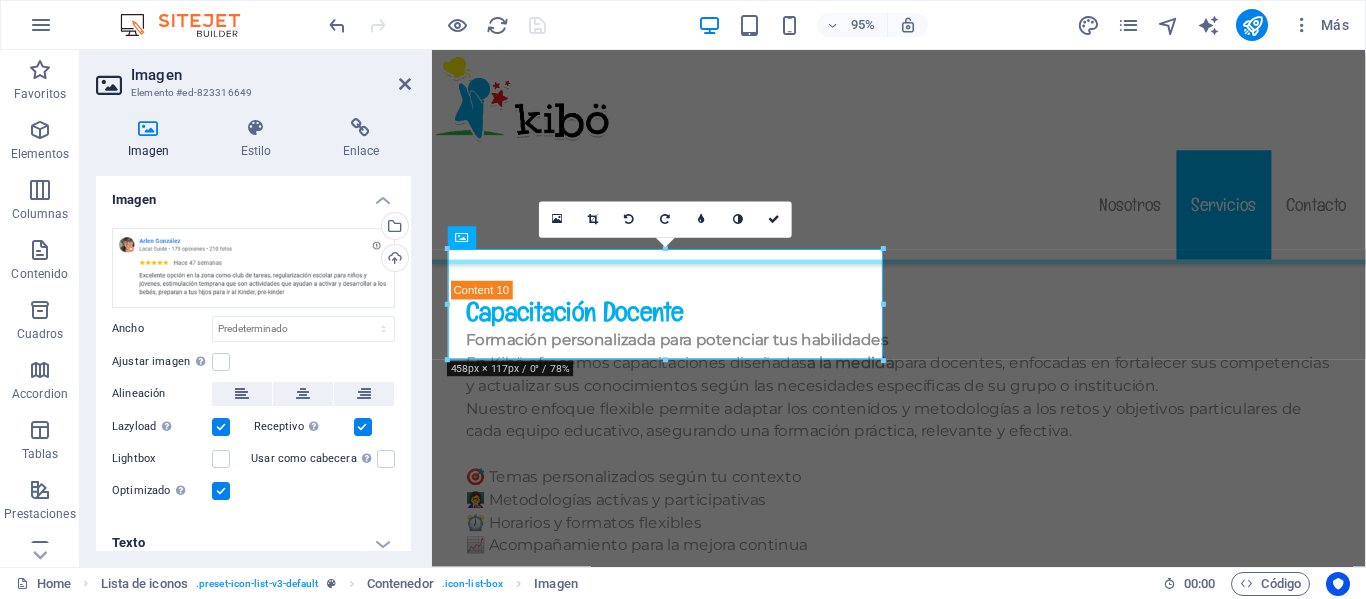 click on "Arrastra archivos aquí, haz clic para escoger archivos o  selecciona archivos de Archivos o de nuestra galería gratuita de fotos y vídeos Selecciona archivos del administrador de archivos, de la galería de fotos o carga archivo(s) Cargar Ancho Predeterminado automático px rem % em vh vw Ajustar imagen Ajustar imagen automáticamente a un ancho y alto fijo Altura Predeterminado automático px Alineación Lazyload La carga de imágenes tras la carga de la página mejora la velocidad de la página. Receptivo Automáticamente cargar tamaños optimizados de smartphone e imagen retina. Lightbox Usar como cabecera La imagen se ajustará en una etiqueta de cabecera H1. Resulta útil para dar al texto alternativo el peso de una cabecera H1, por ejemplo, para el logo. En caso de duda, dejar deseleccionado. Optimizado Las imágenes se comprimen para así mejorar la velocidad de las páginas. Posición Dirección Personalizado X offset 50 px rem % vh vw Y offset 50 px rem % vh vw" at bounding box center [253, 365] 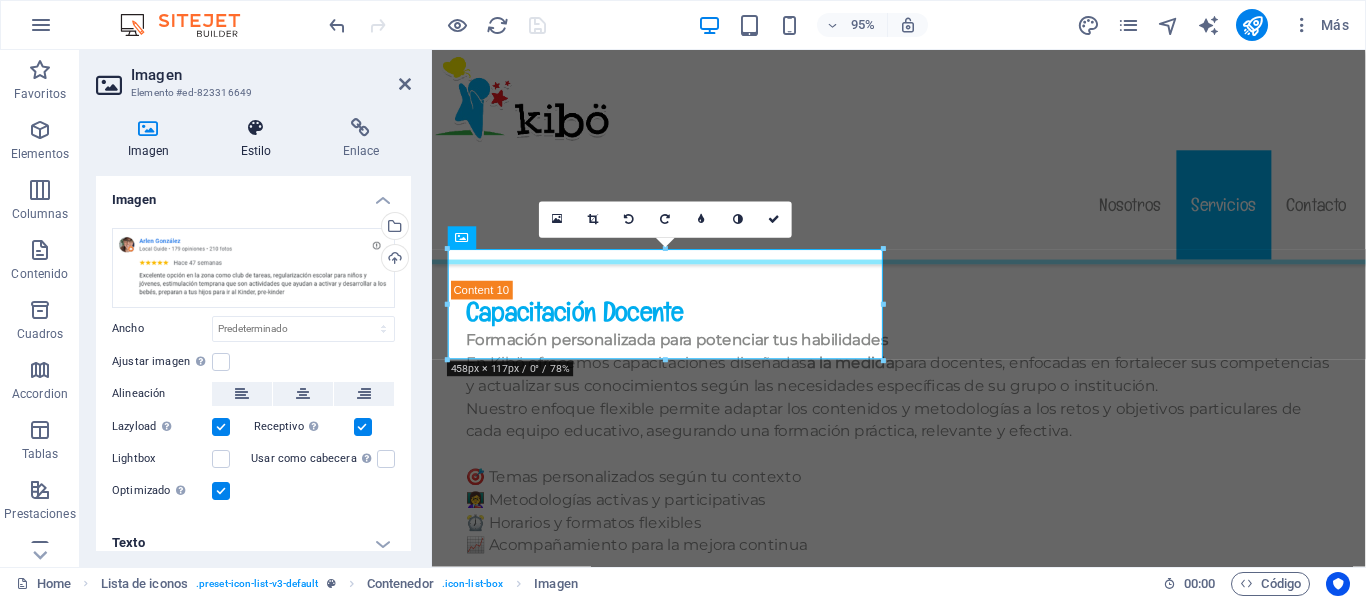 click at bounding box center (256, 128) 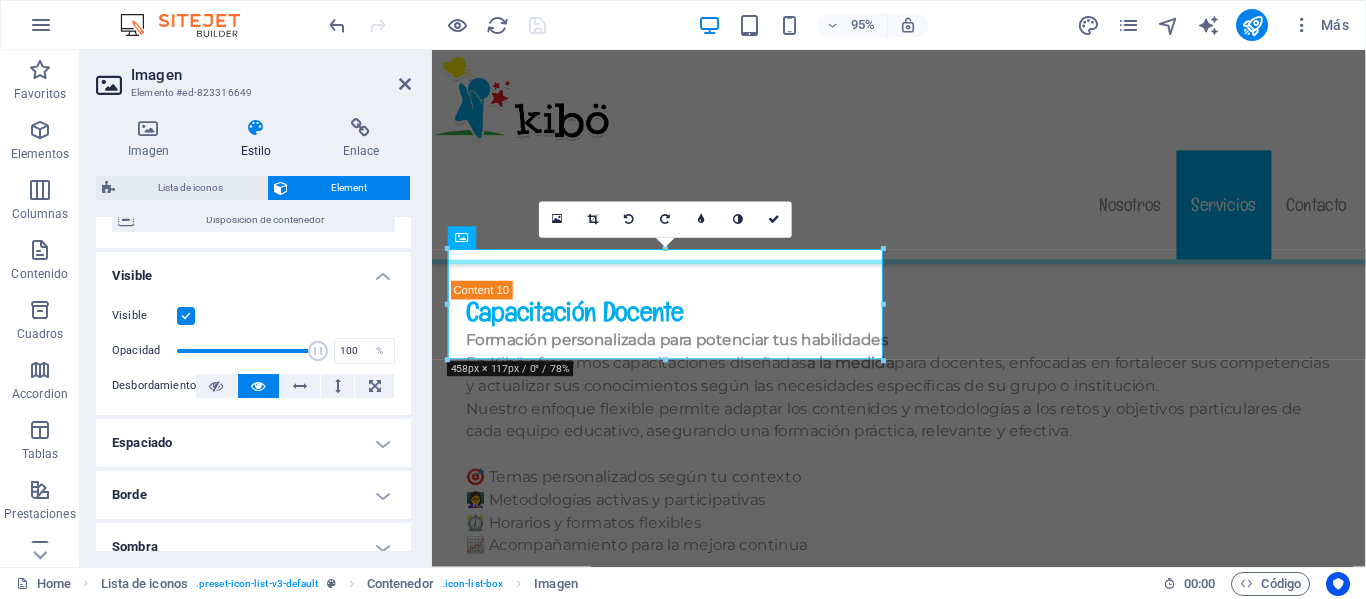 scroll, scrollTop: 198, scrollLeft: 0, axis: vertical 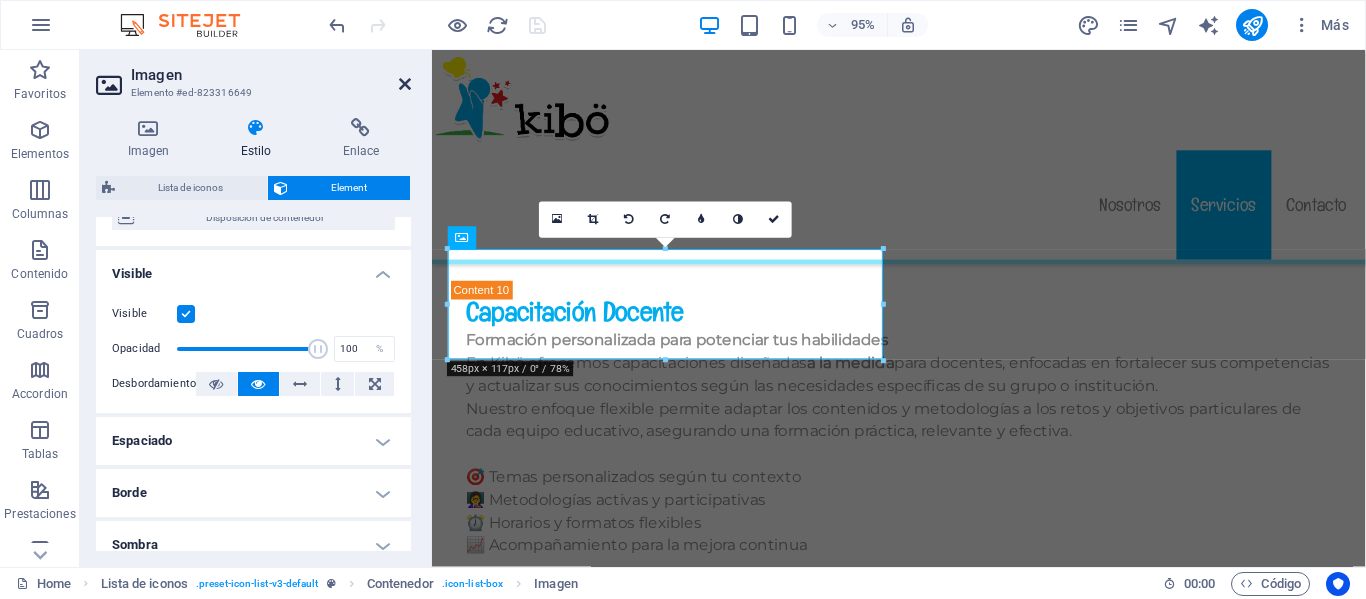 click at bounding box center (405, 84) 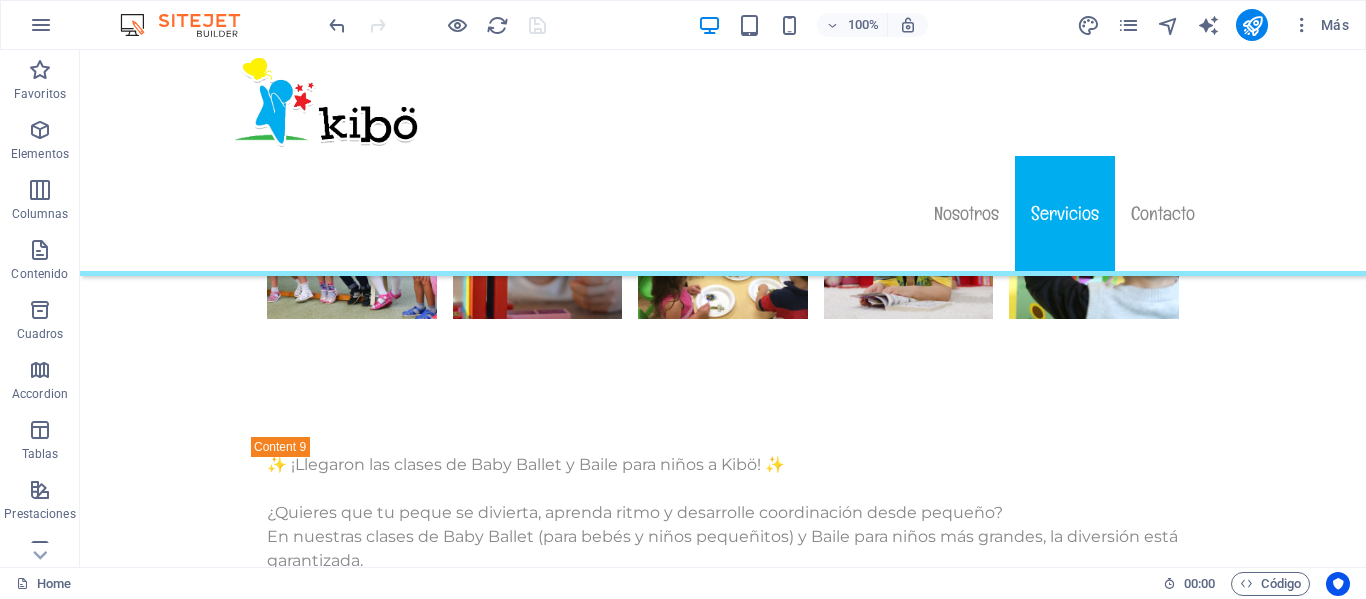 scroll, scrollTop: 11745, scrollLeft: 0, axis: vertical 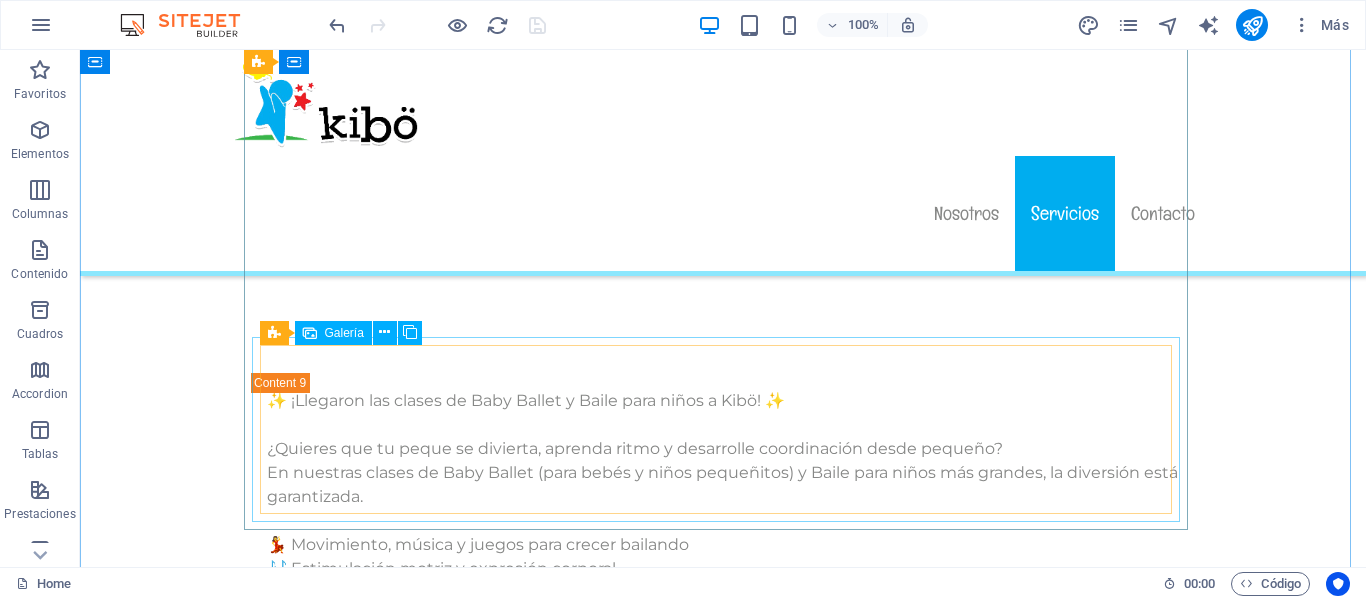 click at bounding box center (352, 1769) 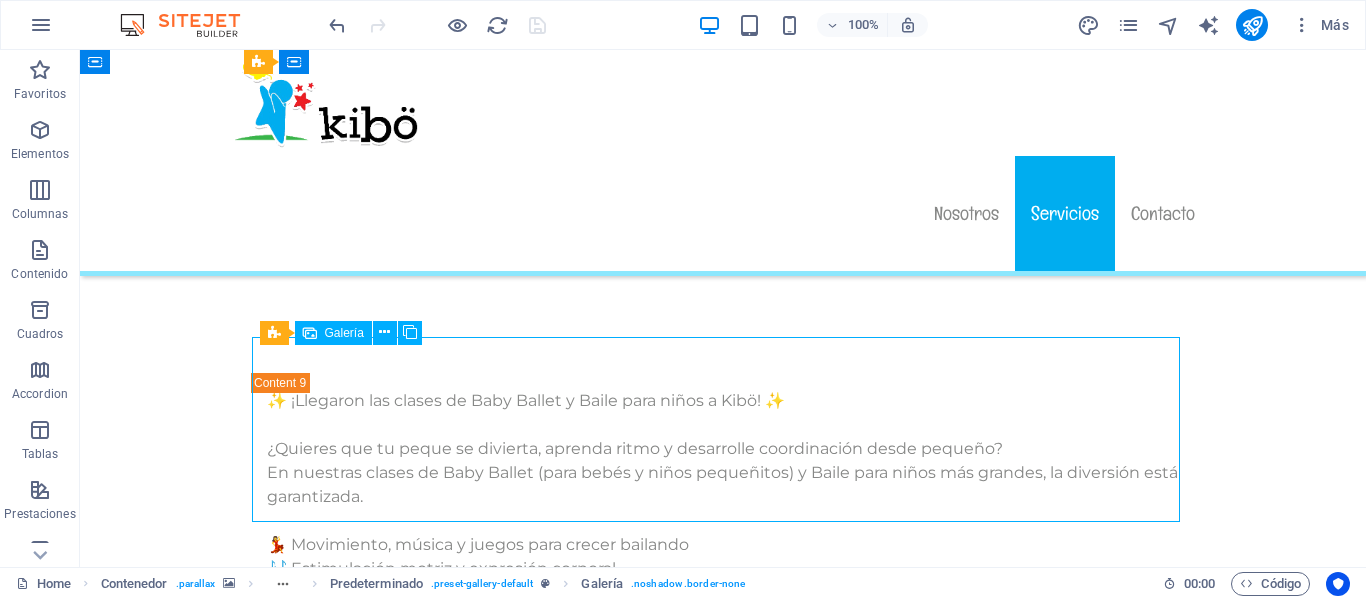 click at bounding box center [352, 1769] 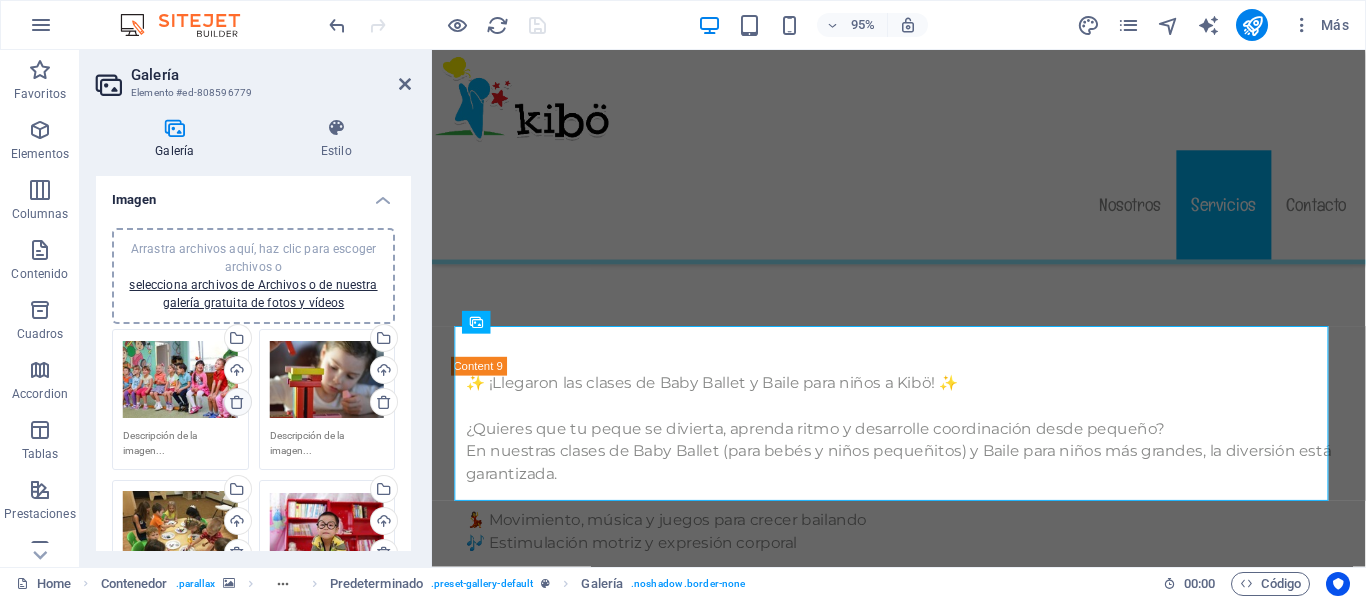 click at bounding box center [238, 402] 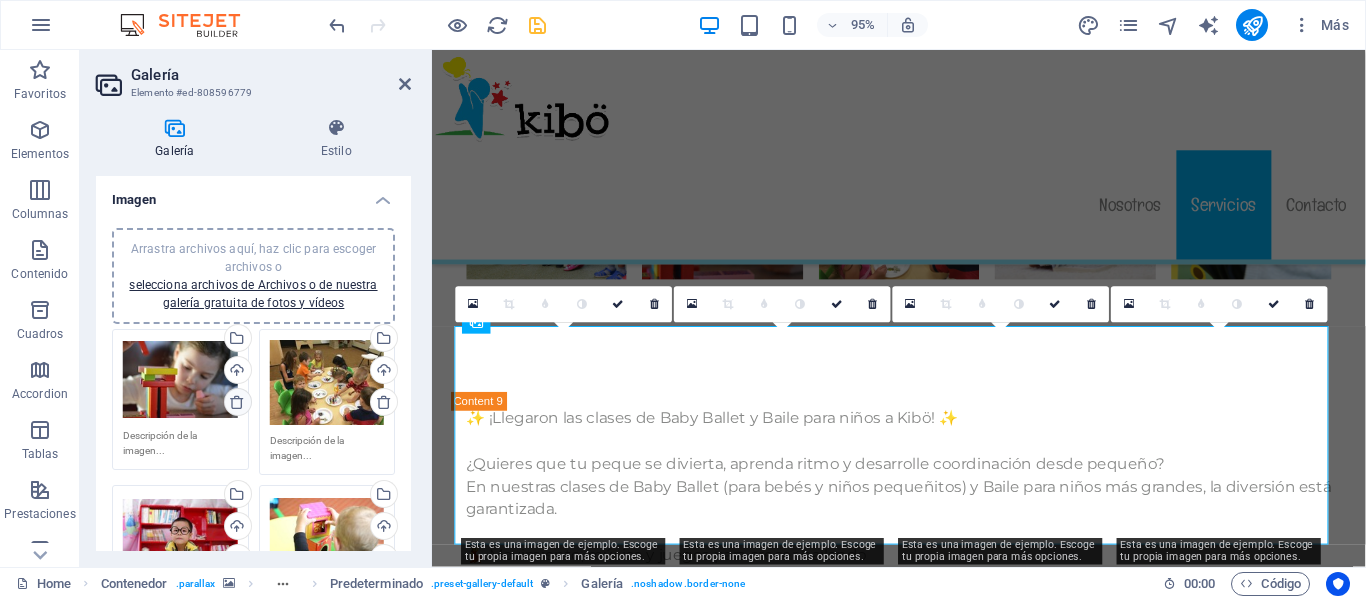 click at bounding box center [237, 402] 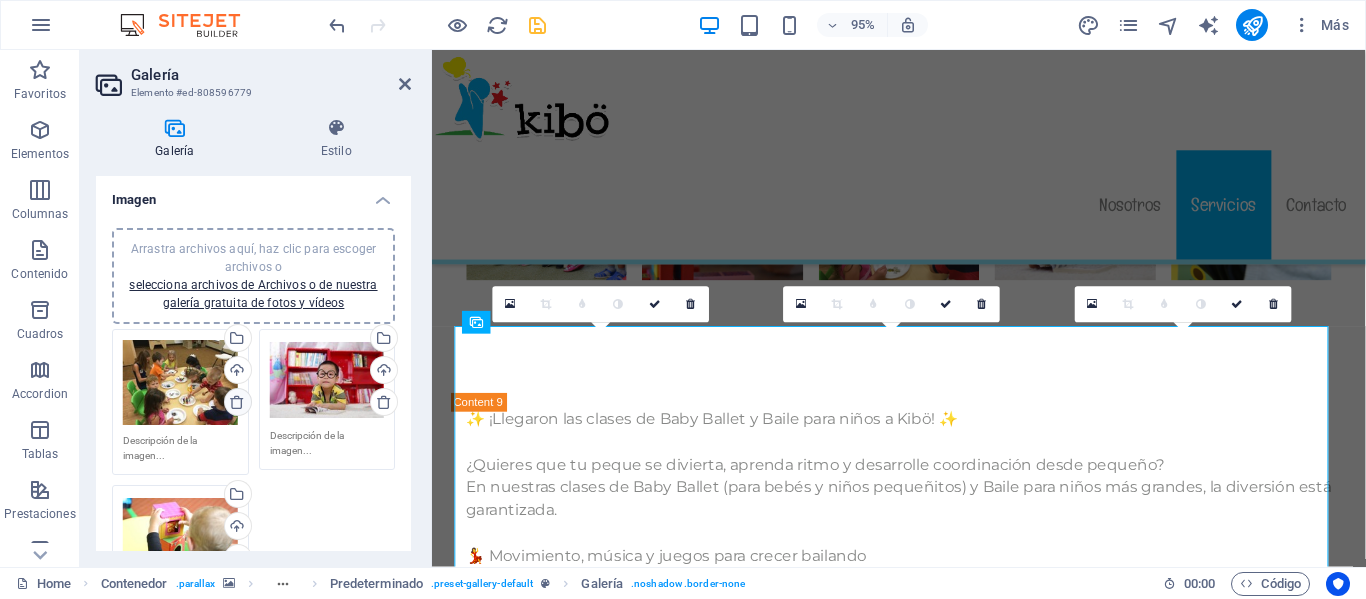 click at bounding box center [237, 402] 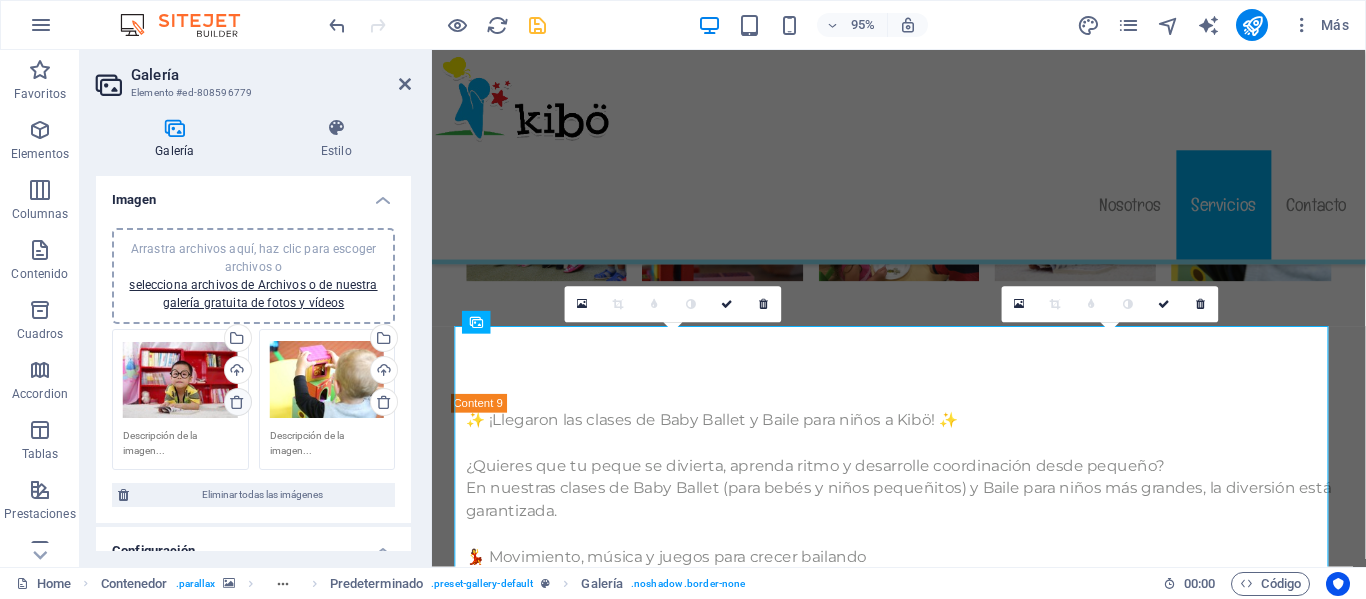 click at bounding box center (237, 402) 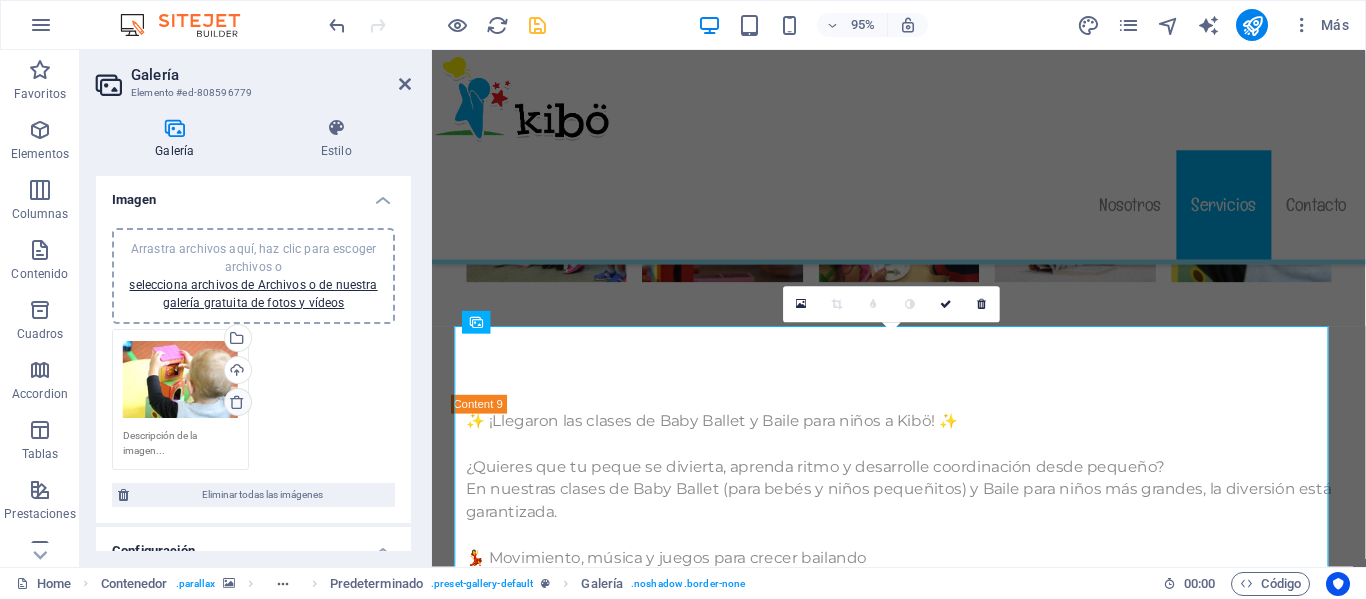 click at bounding box center (237, 402) 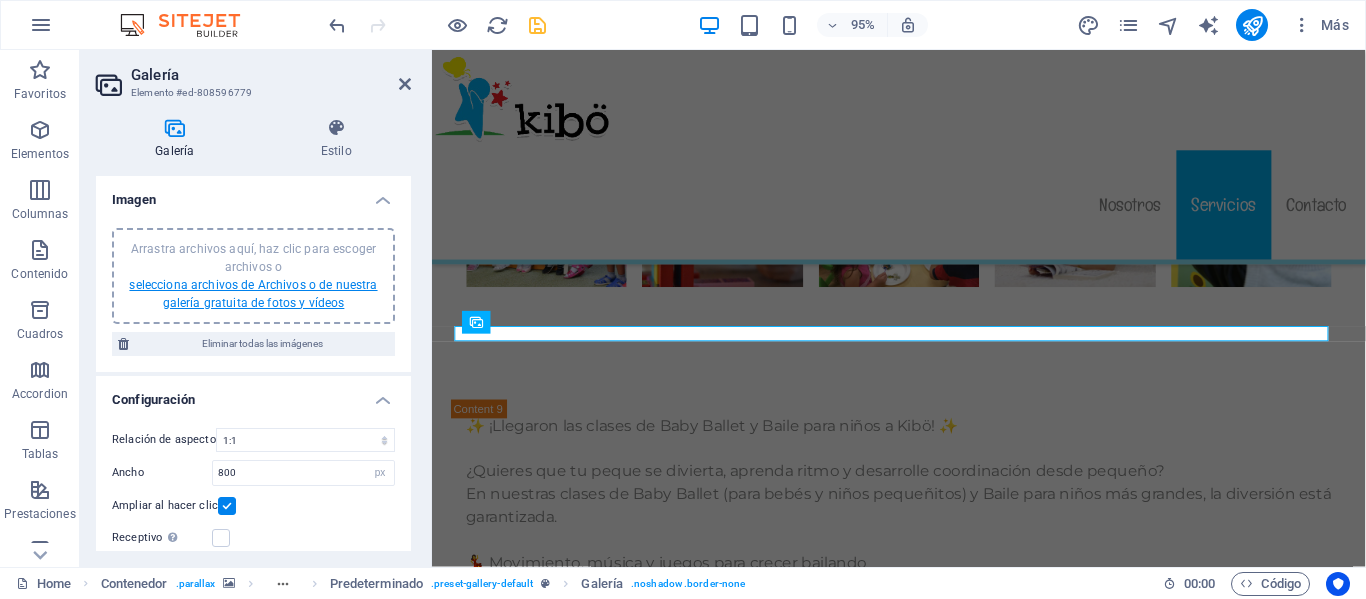 click on "selecciona archivos de Archivos o de nuestra galería gratuita de fotos y vídeos" at bounding box center [253, 294] 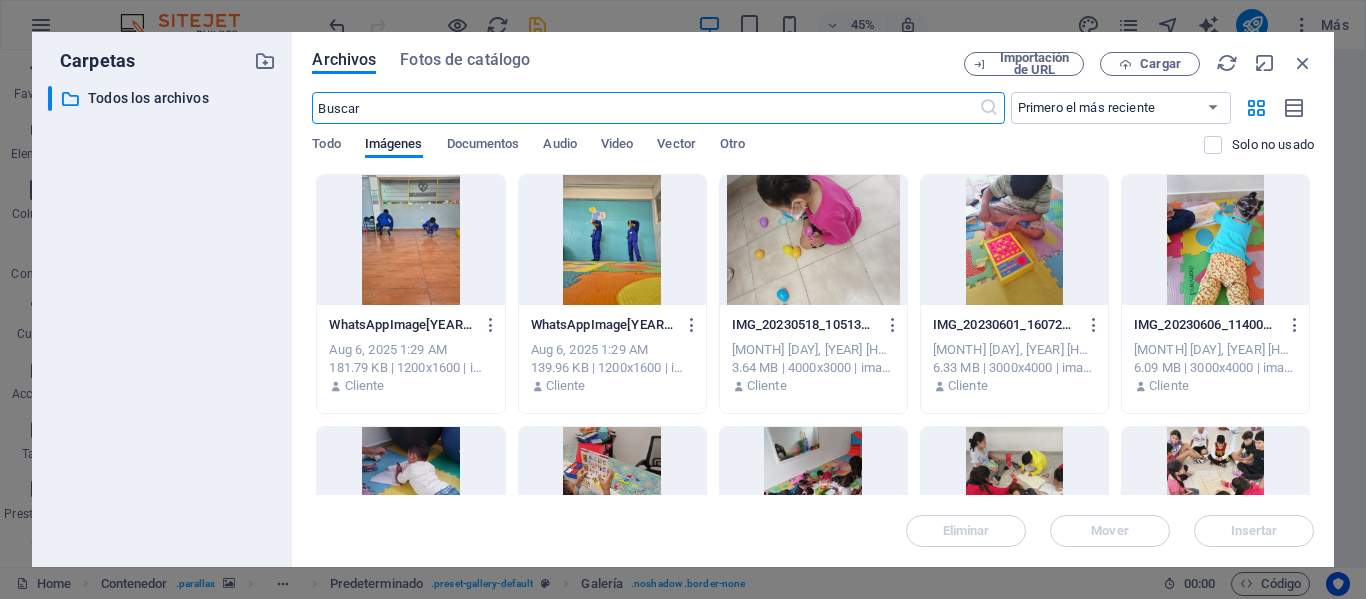 scroll, scrollTop: 11851, scrollLeft: 0, axis: vertical 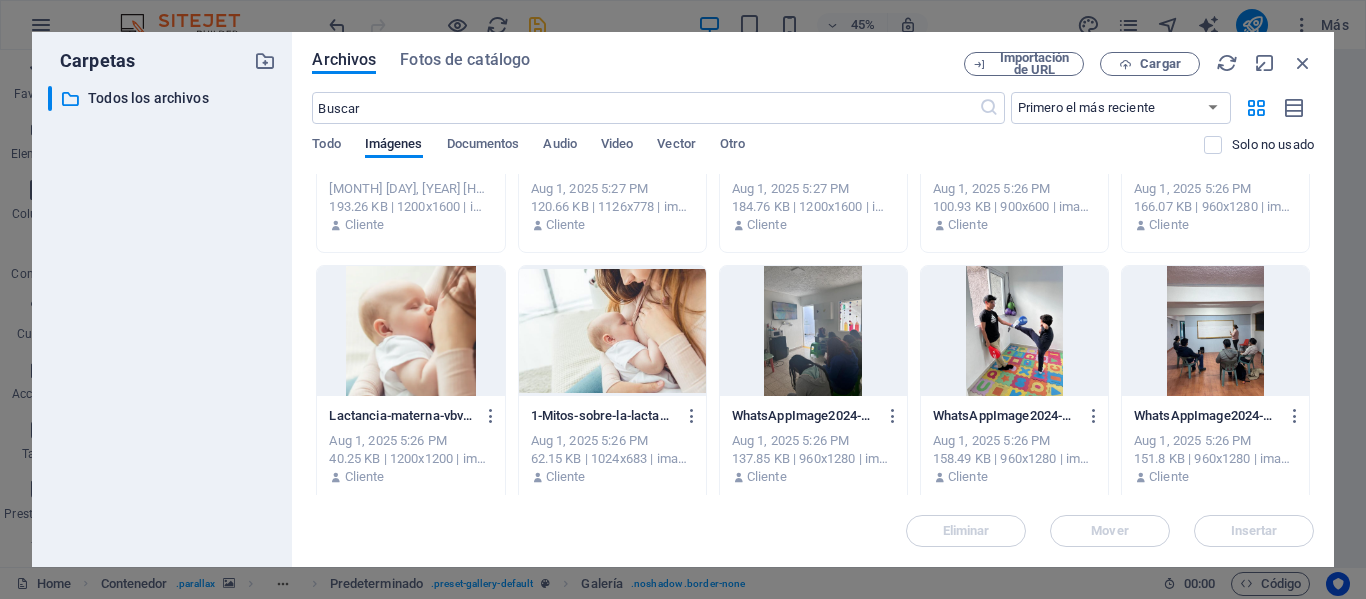 click at bounding box center (813, 331) 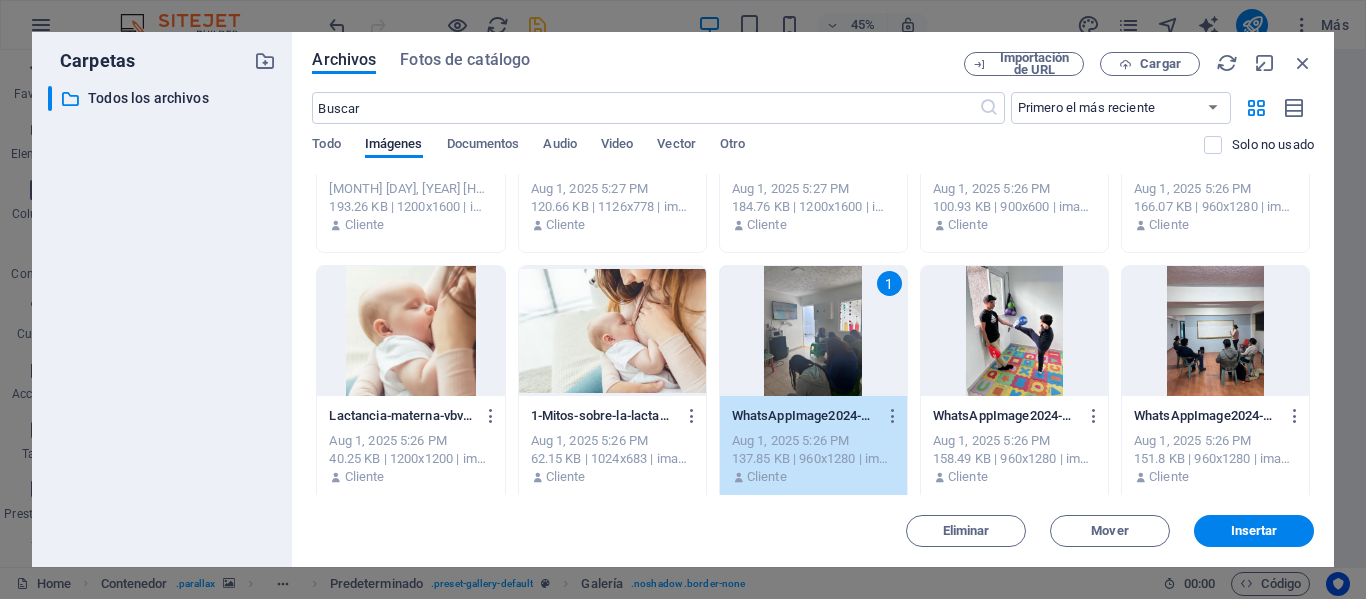click at bounding box center [1215, 331] 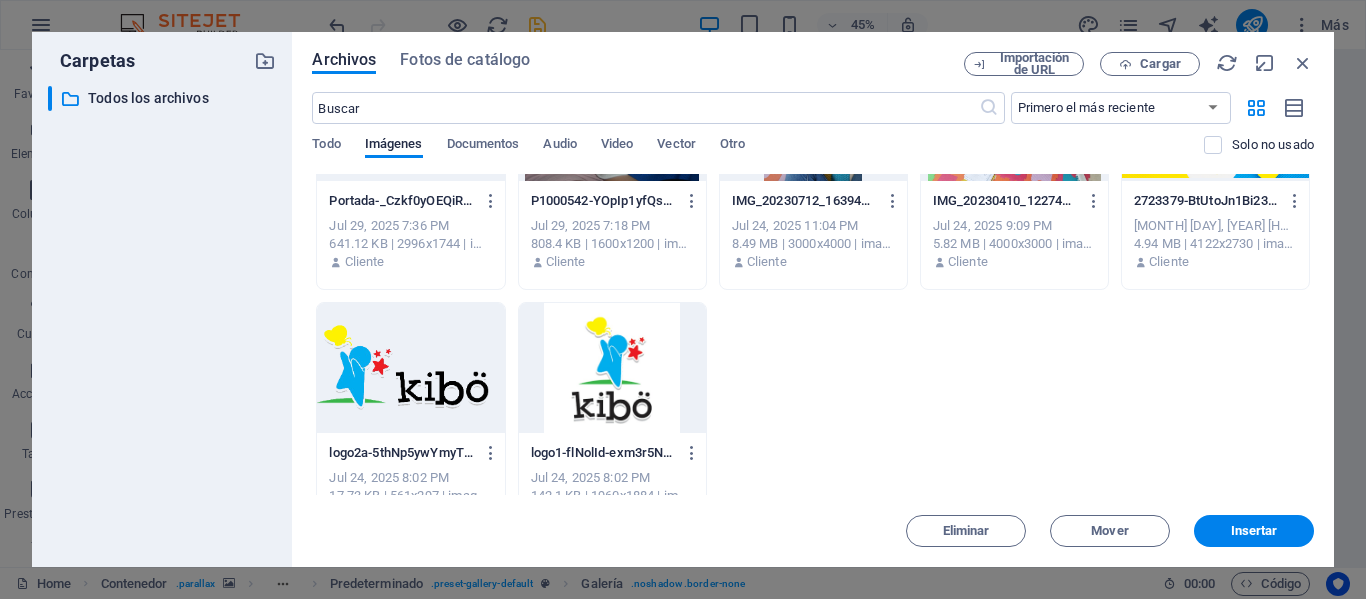 scroll, scrollTop: 2187, scrollLeft: 0, axis: vertical 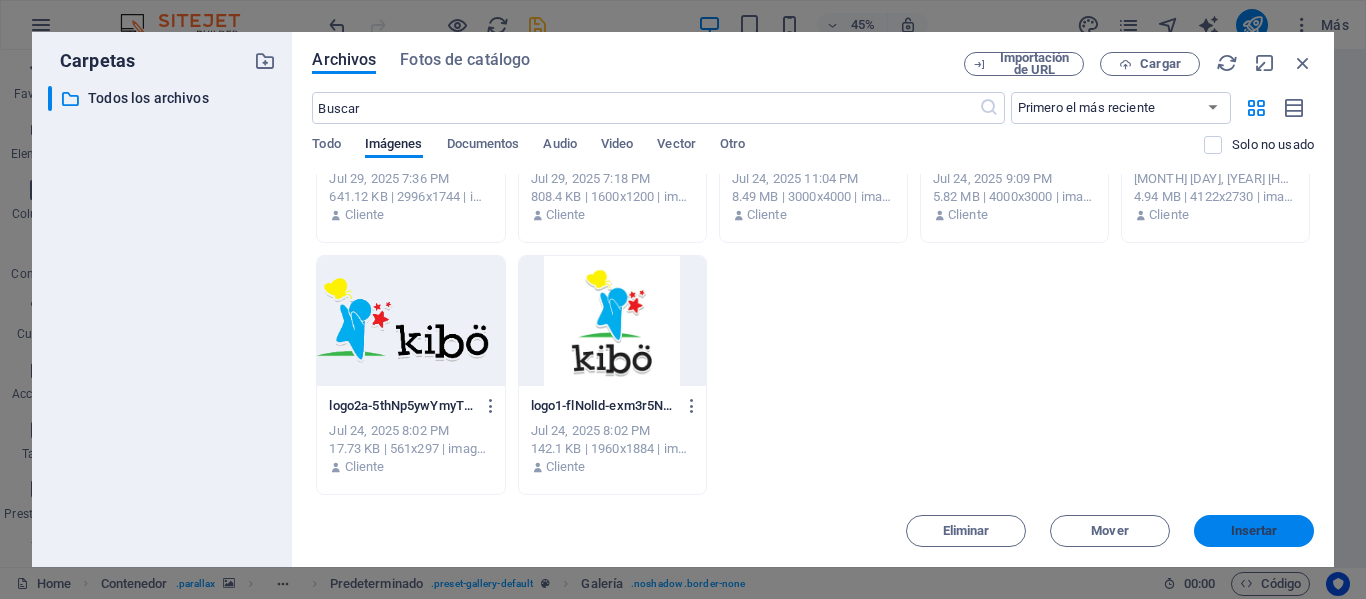 click on "Insertar" at bounding box center (1254, 531) 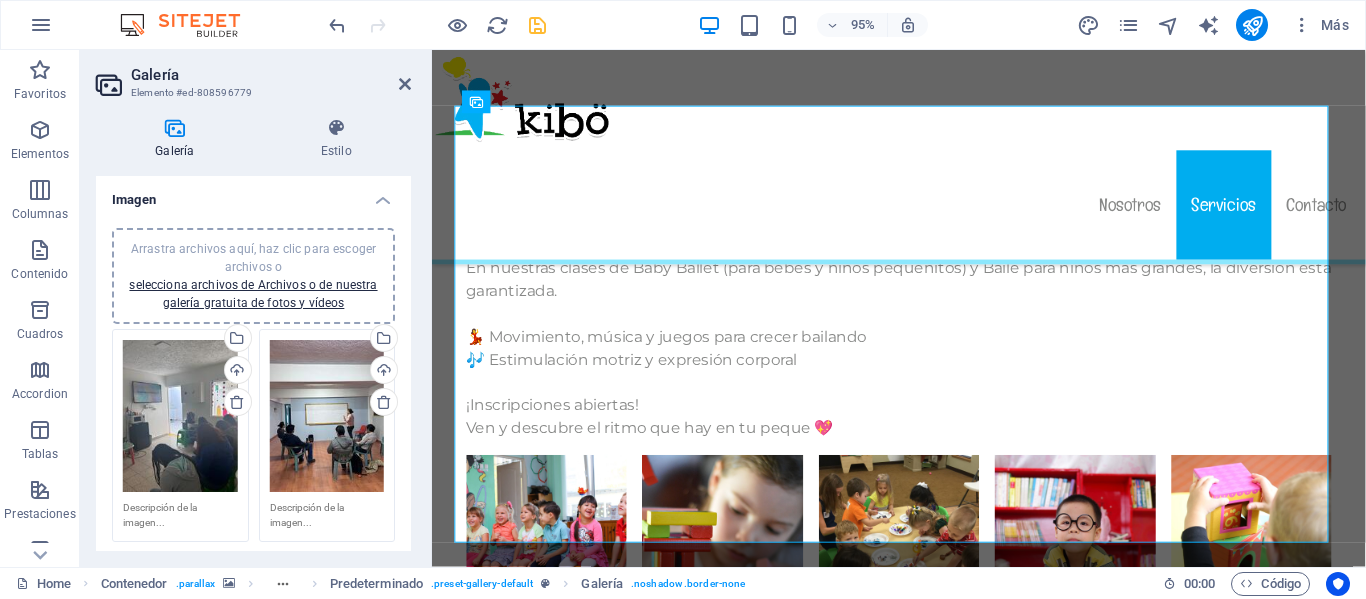 scroll, scrollTop: 12159, scrollLeft: 0, axis: vertical 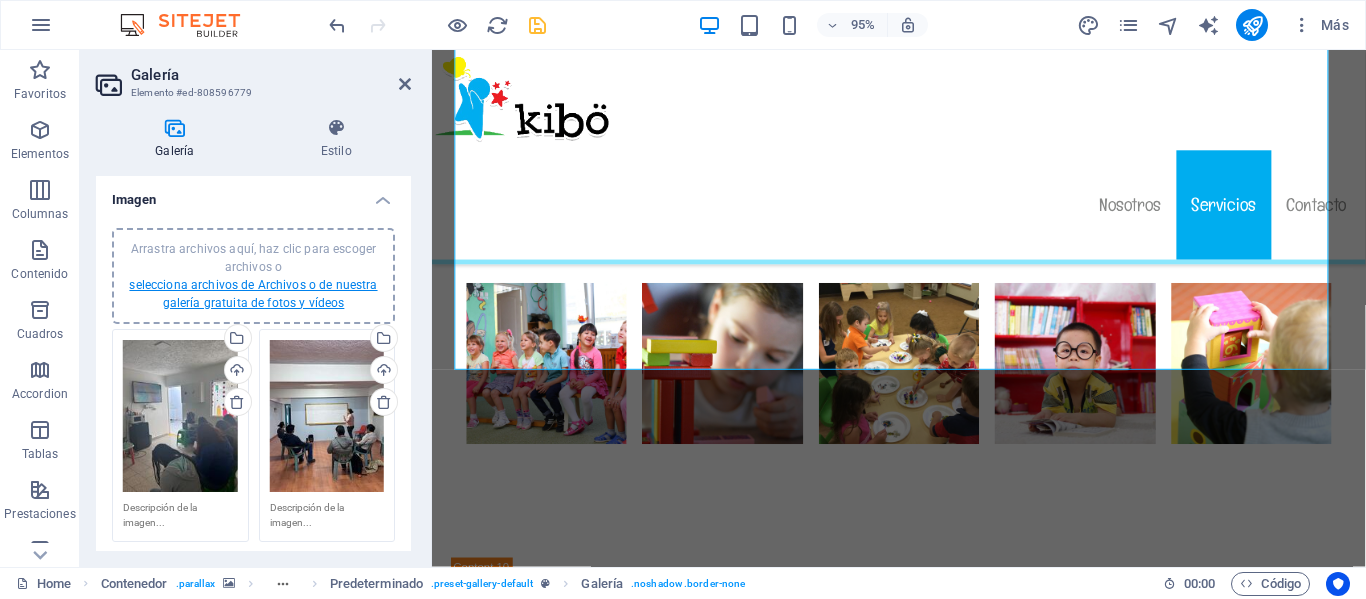 click on "selecciona archivos de Archivos o de nuestra galería gratuita de fotos y vídeos" at bounding box center [253, 294] 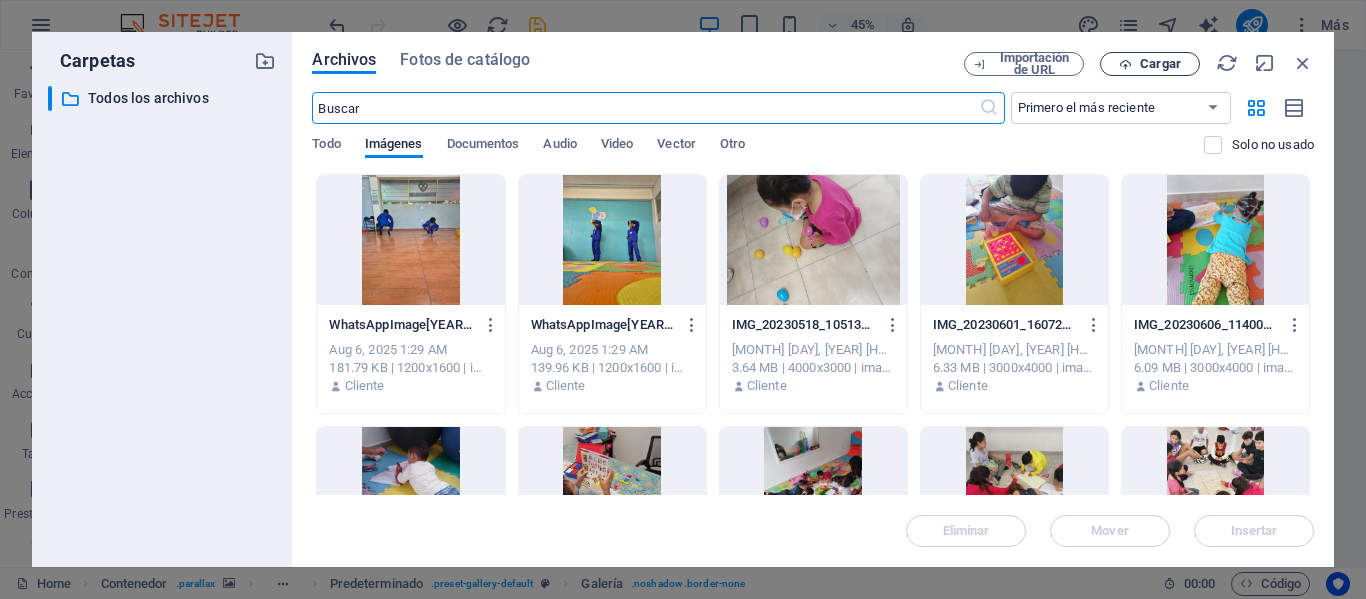 click on "Cargar" at bounding box center [1160, 64] 